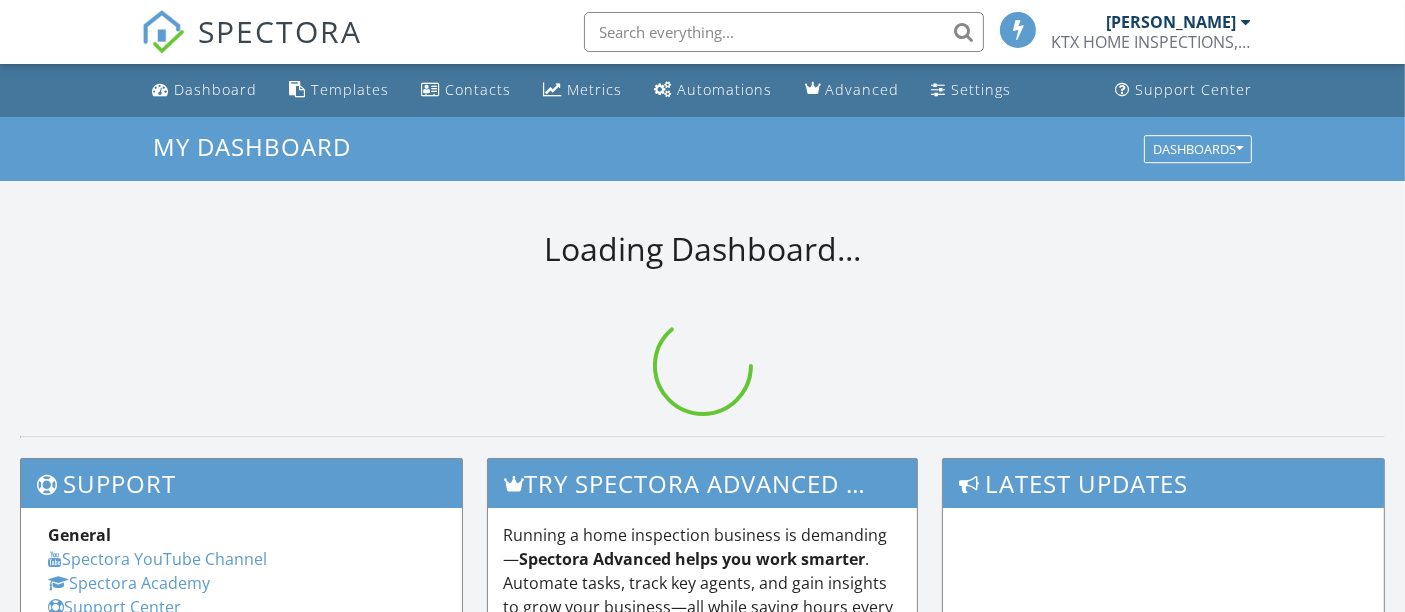 scroll, scrollTop: 554, scrollLeft: 0, axis: vertical 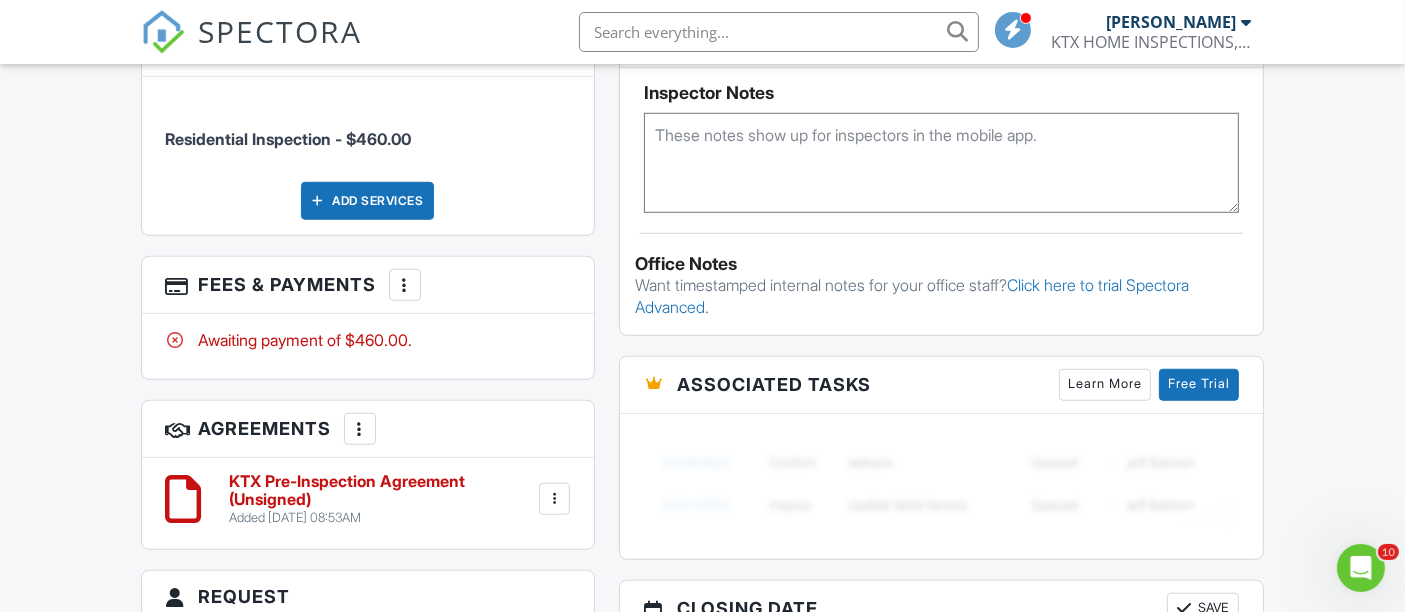 drag, startPoint x: 6, startPoint y: 391, endPoint x: 86, endPoint y: 373, distance: 82 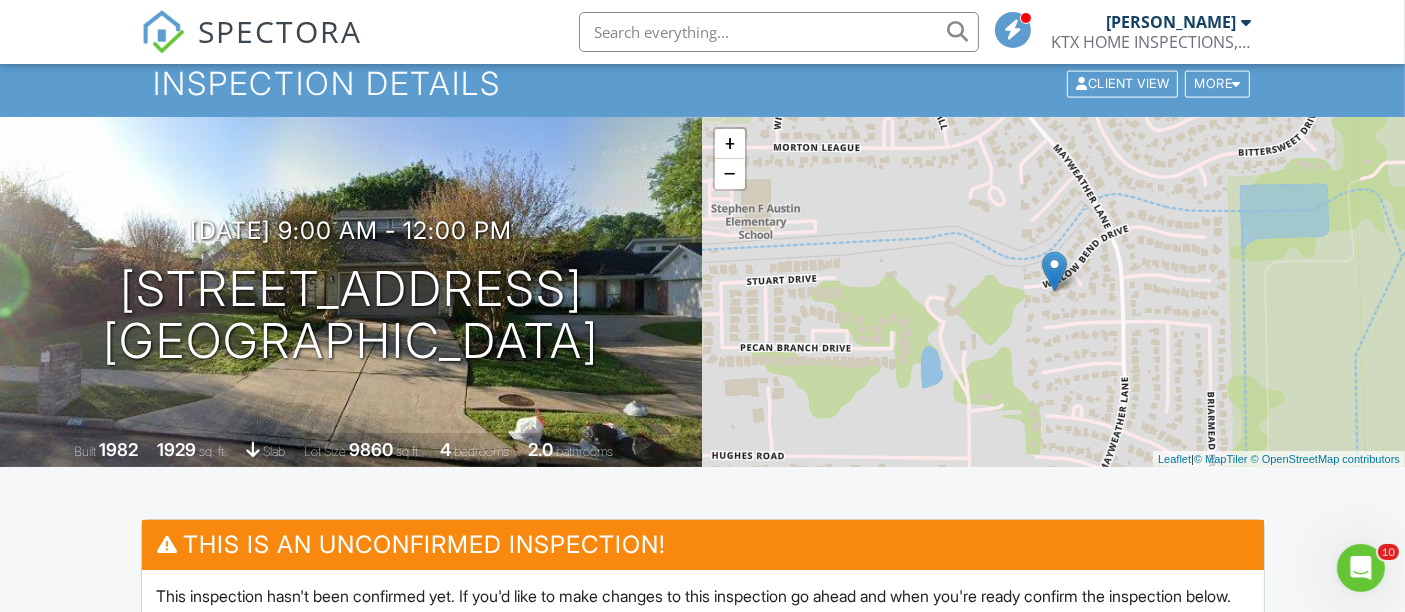 scroll, scrollTop: 0, scrollLeft: 0, axis: both 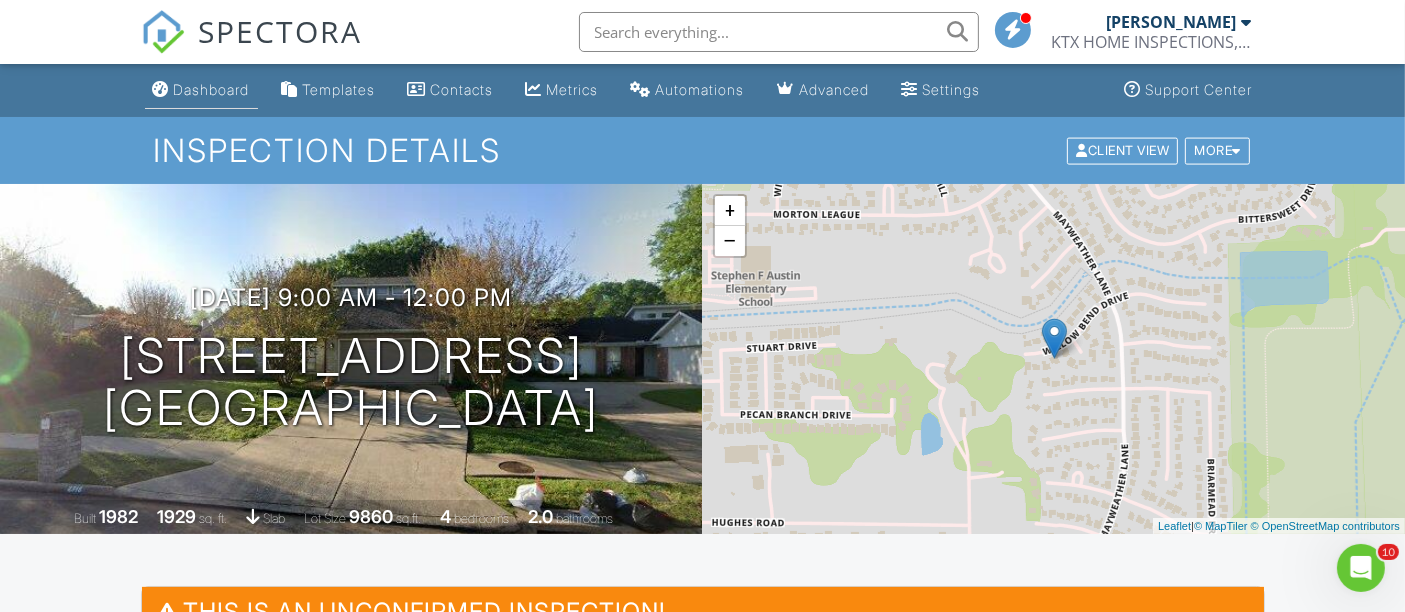 click on "Dashboard" at bounding box center (212, 89) 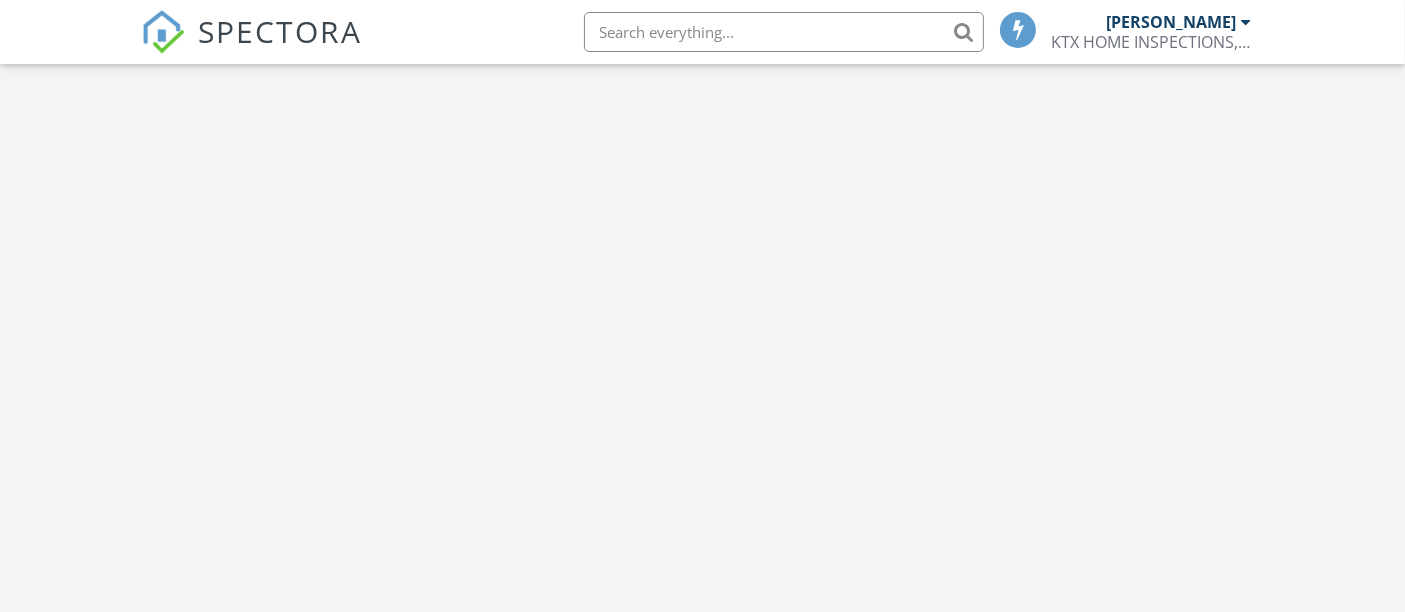 scroll, scrollTop: 637, scrollLeft: 0, axis: vertical 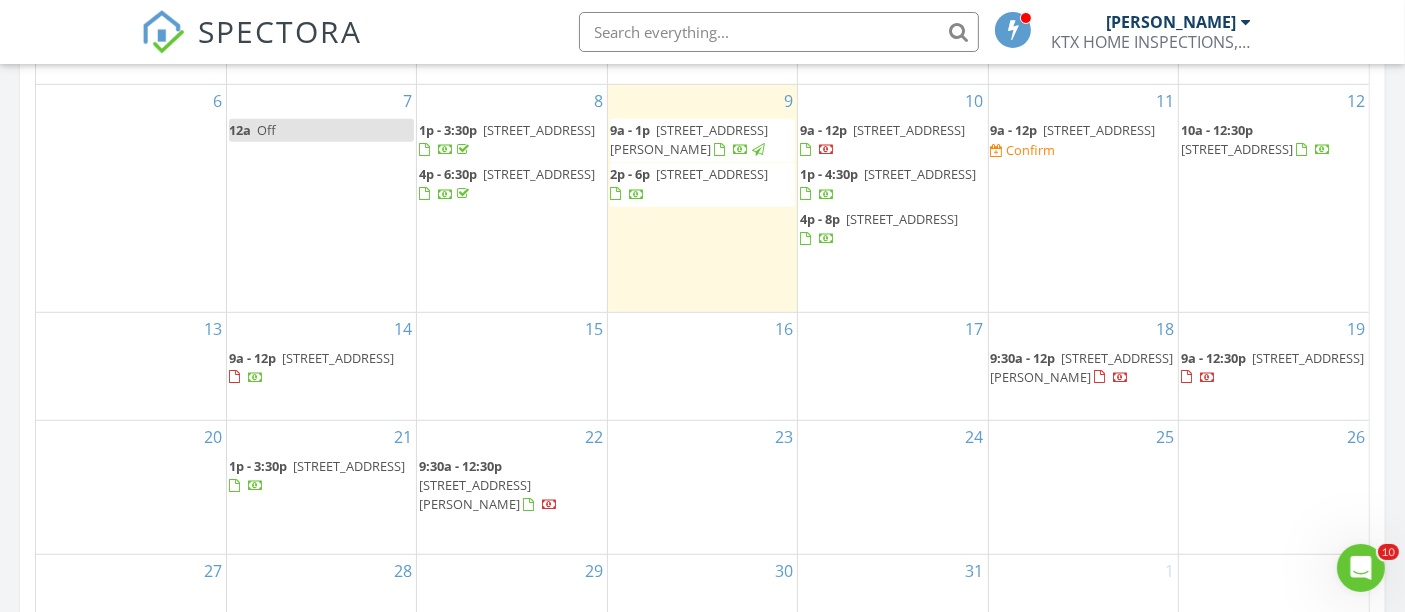 click on "[STREET_ADDRESS][PERSON_NAME]" at bounding box center [689, 139] 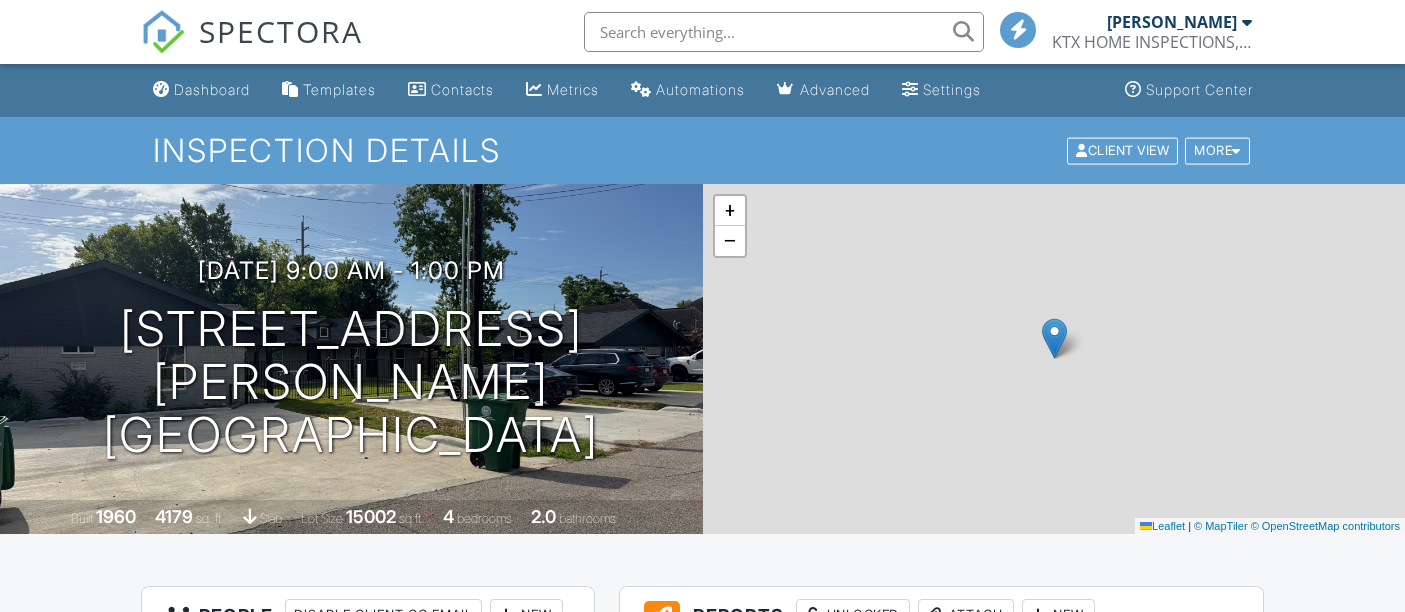 scroll, scrollTop: 1000, scrollLeft: 0, axis: vertical 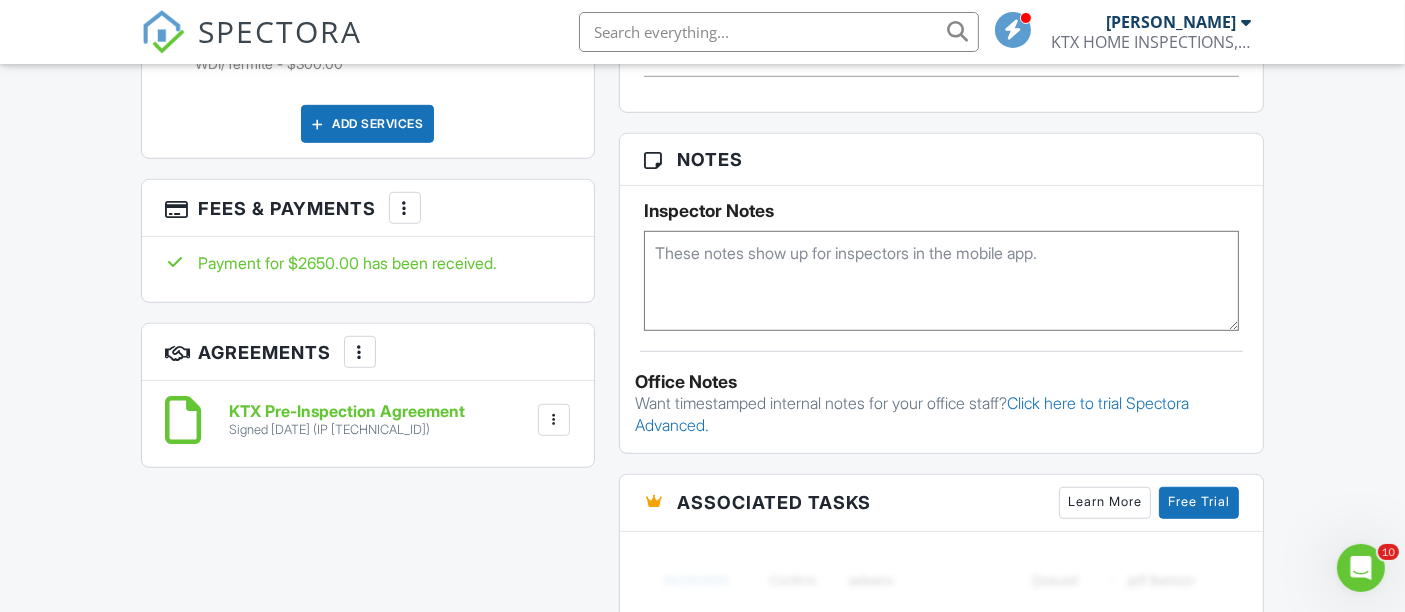 click at bounding box center [405, 208] 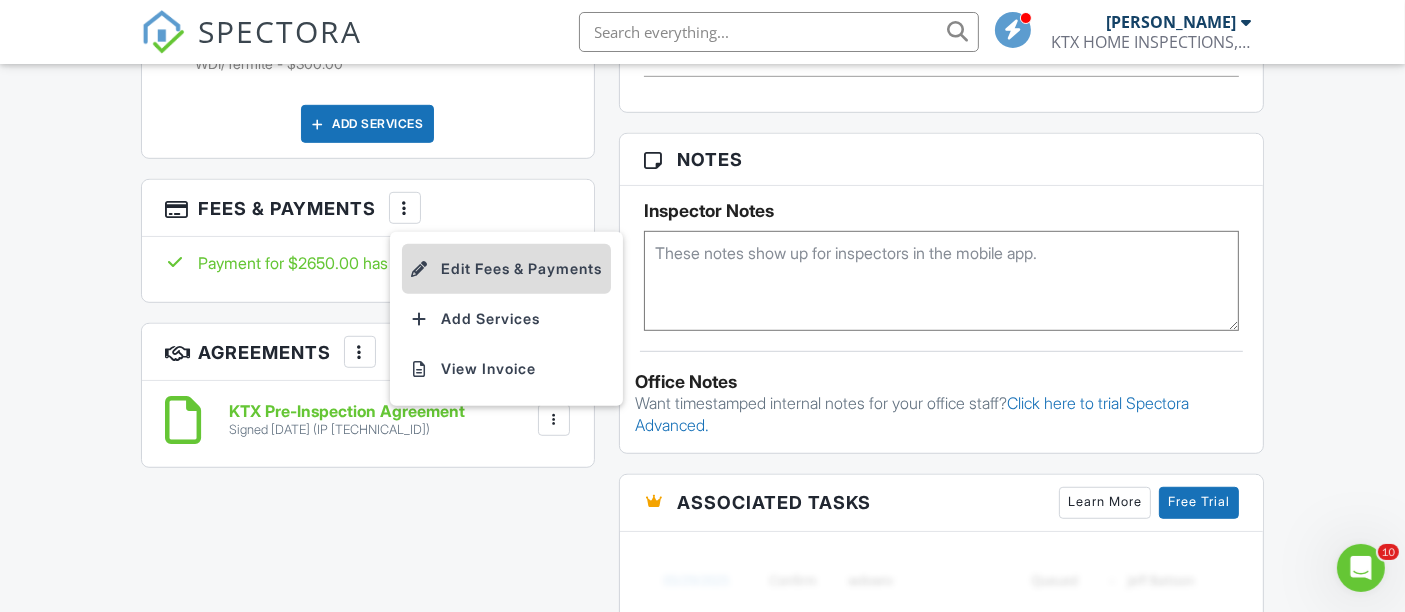 click on "Edit Fees & Payments" at bounding box center [506, 269] 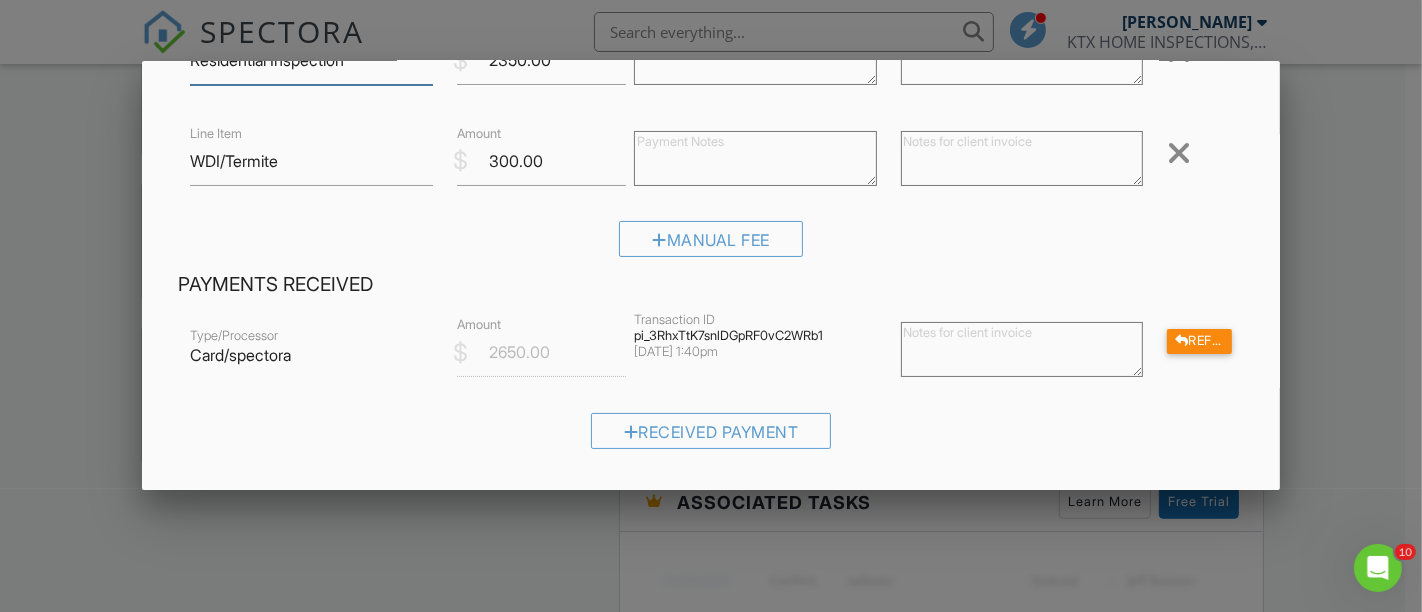 scroll, scrollTop: 333, scrollLeft: 0, axis: vertical 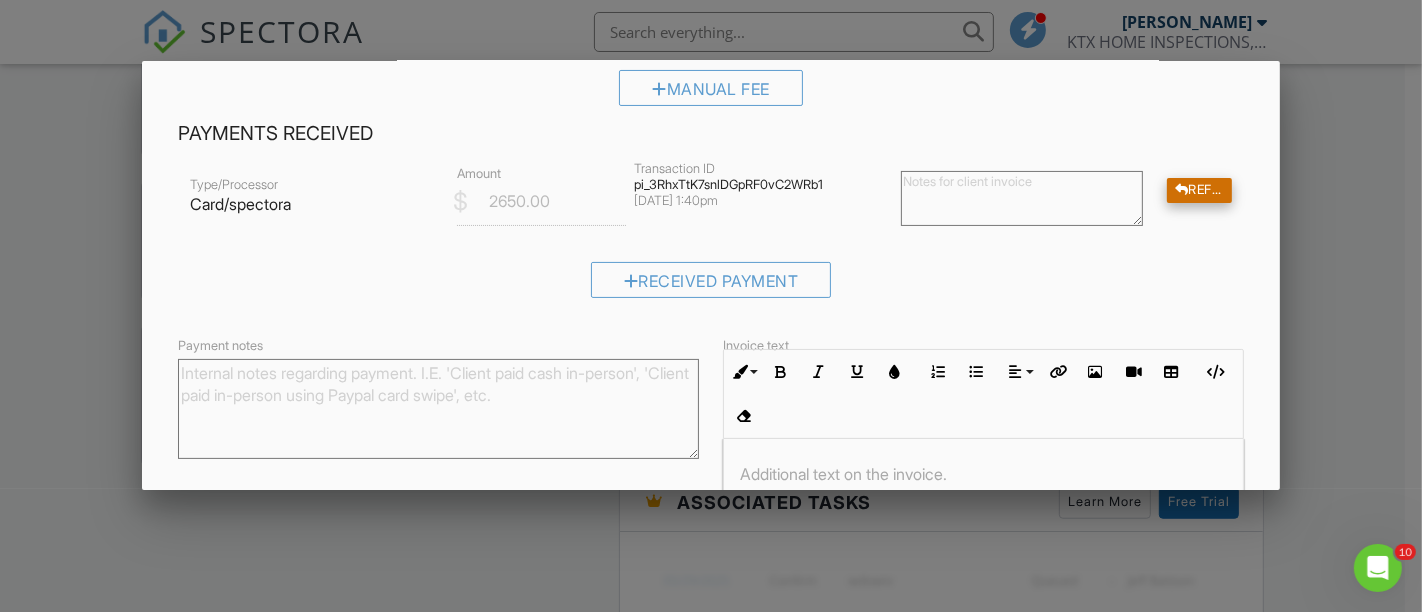 click on "Refund" at bounding box center (1199, 190) 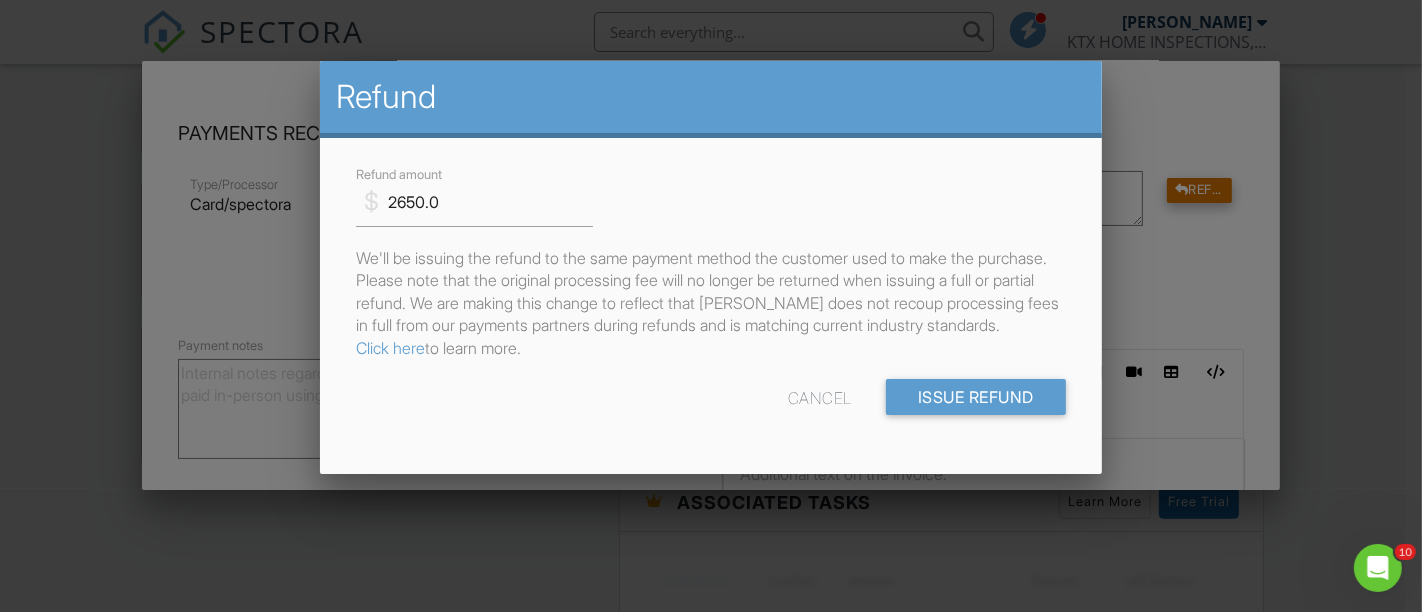 scroll, scrollTop: 0, scrollLeft: 0, axis: both 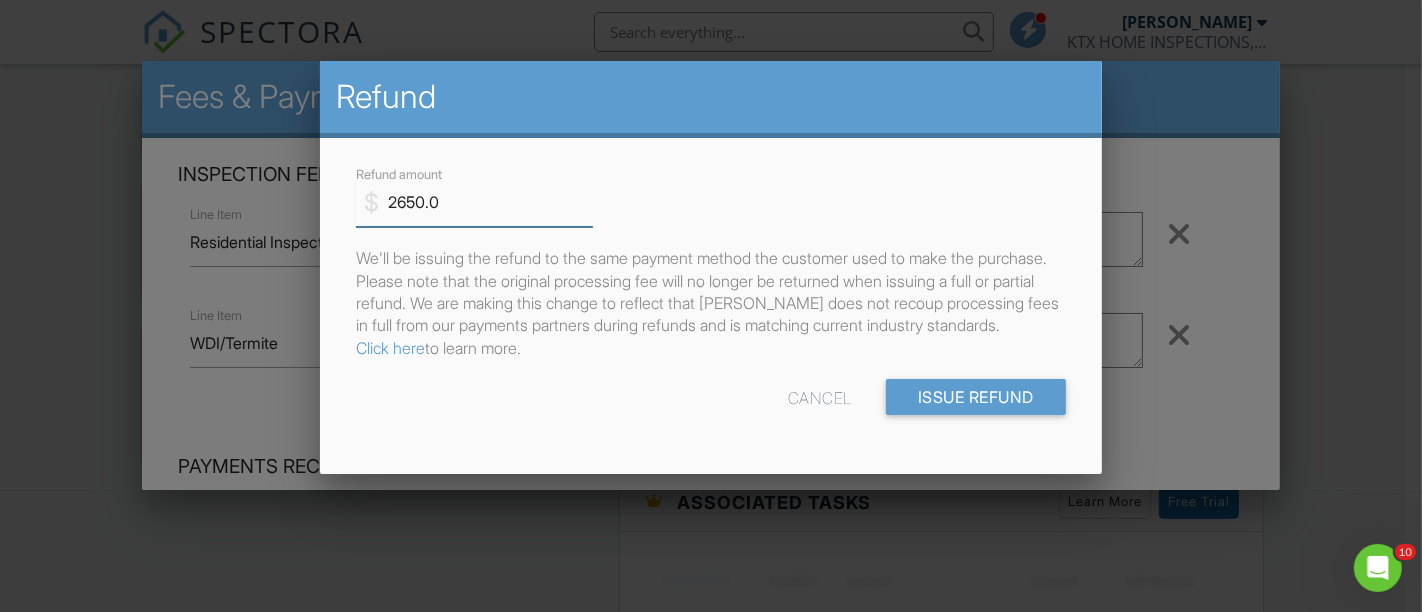 drag, startPoint x: 404, startPoint y: 204, endPoint x: 468, endPoint y: 204, distance: 64 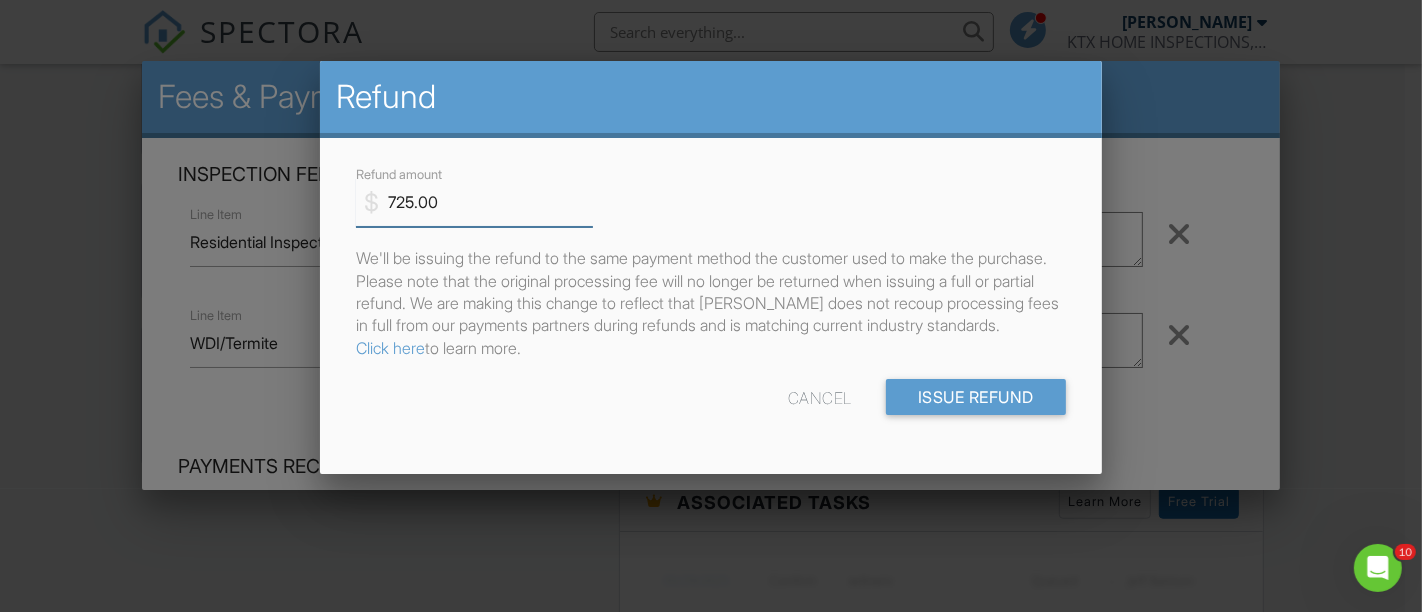scroll, scrollTop: 5, scrollLeft: 0, axis: vertical 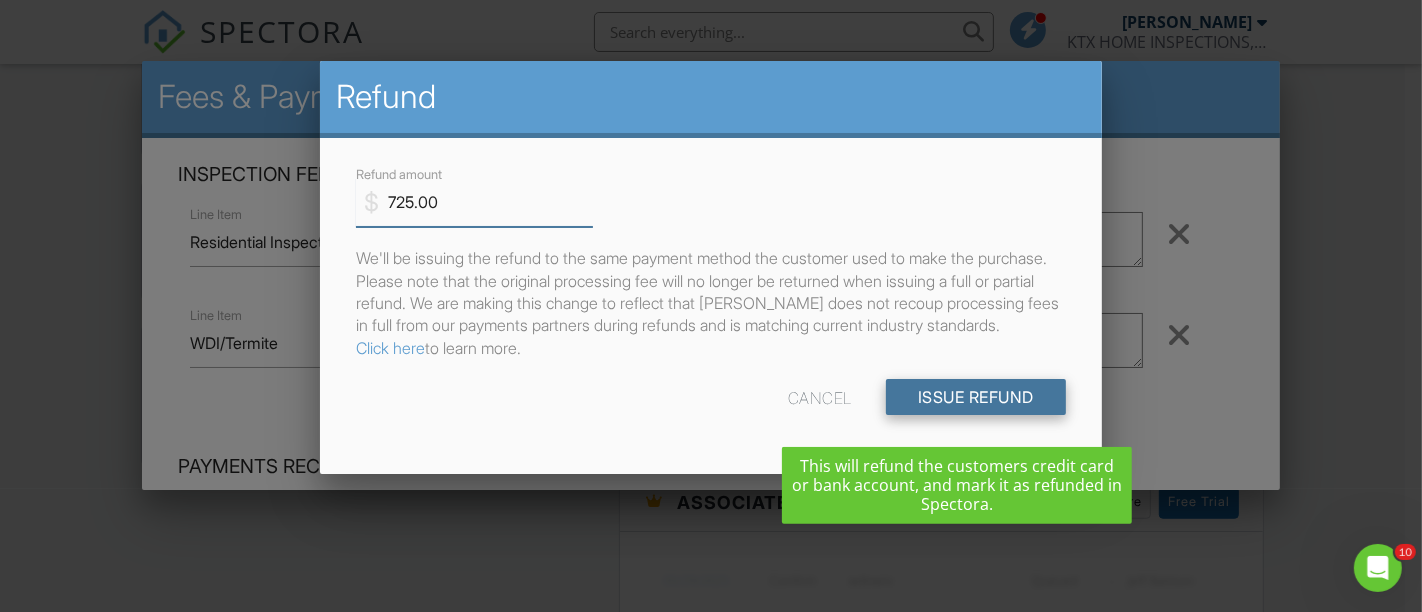 type on "725.00" 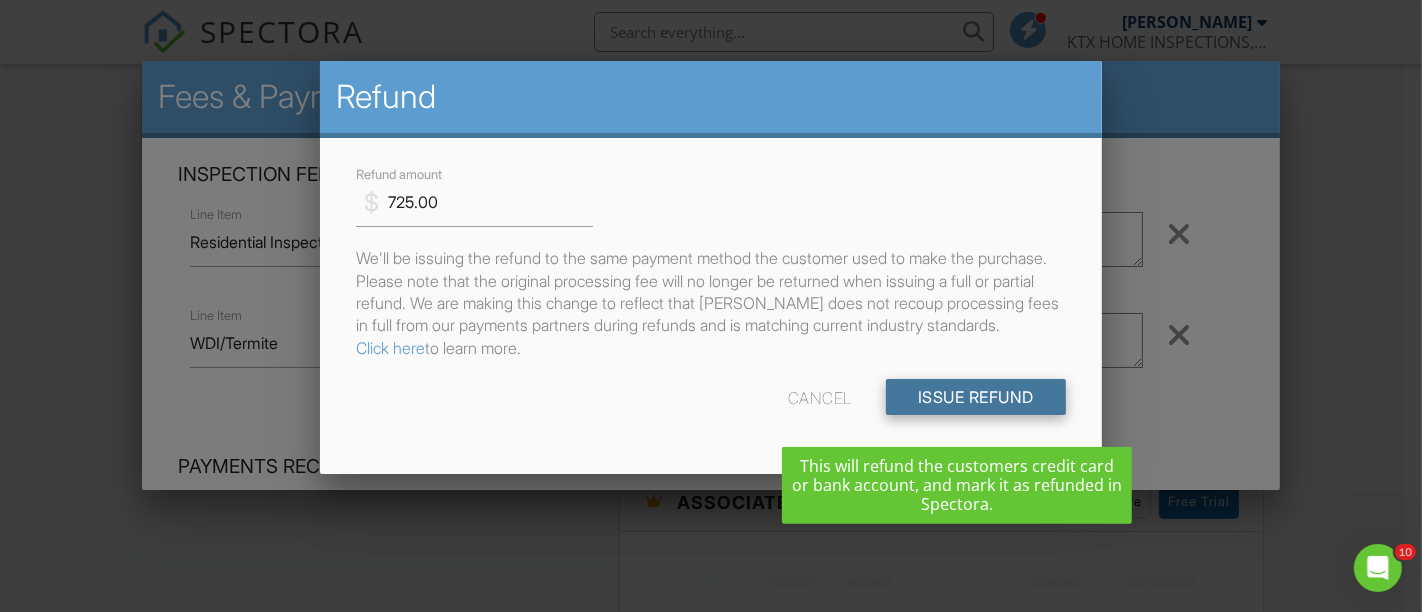 click on "Issue Refund" at bounding box center (976, 397) 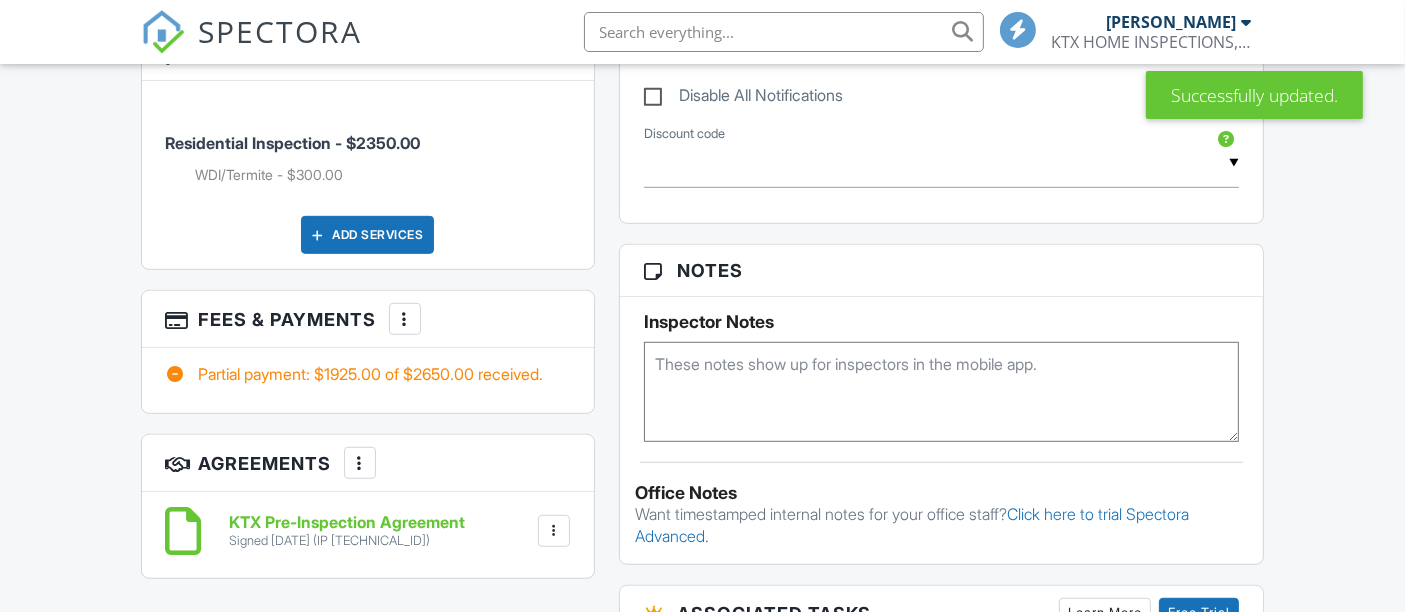 scroll, scrollTop: 1111, scrollLeft: 0, axis: vertical 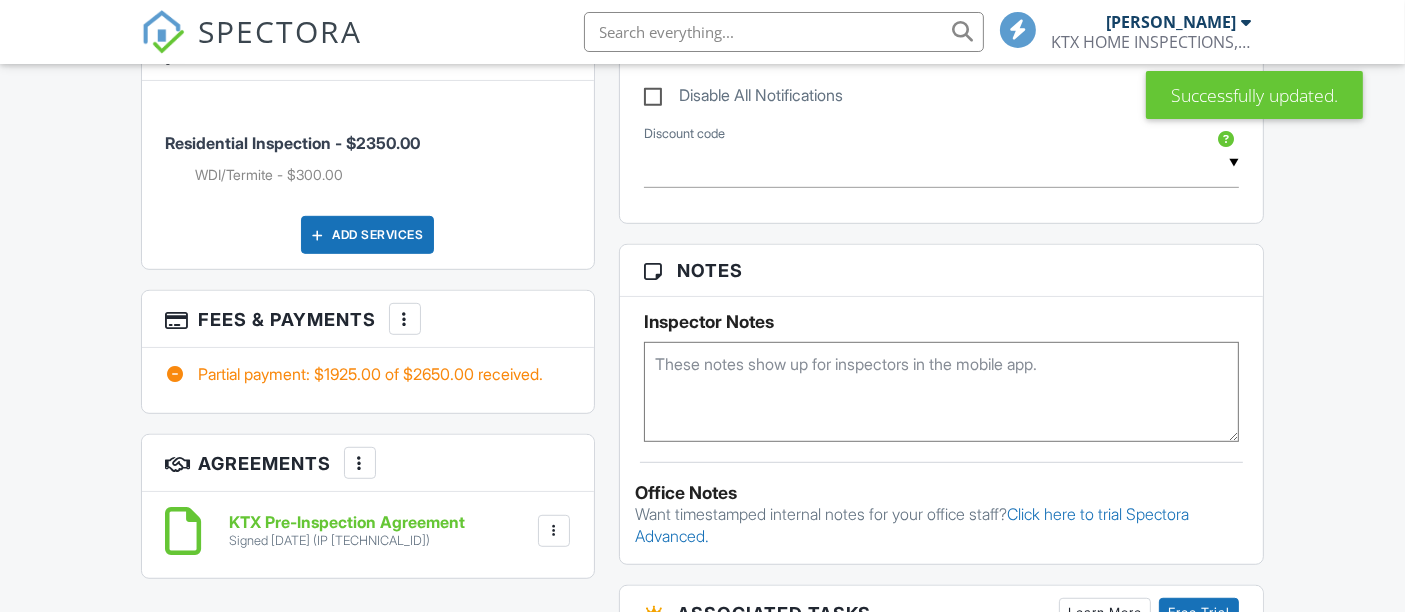 click at bounding box center [405, 319] 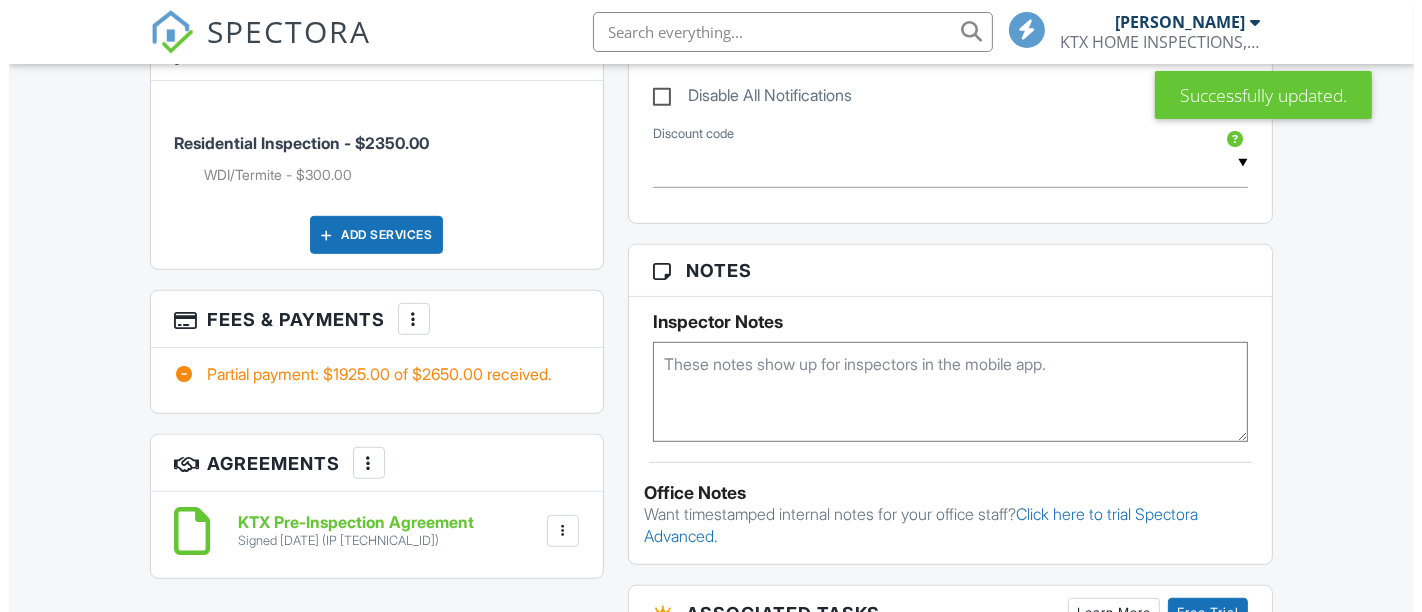 scroll, scrollTop: 0, scrollLeft: 0, axis: both 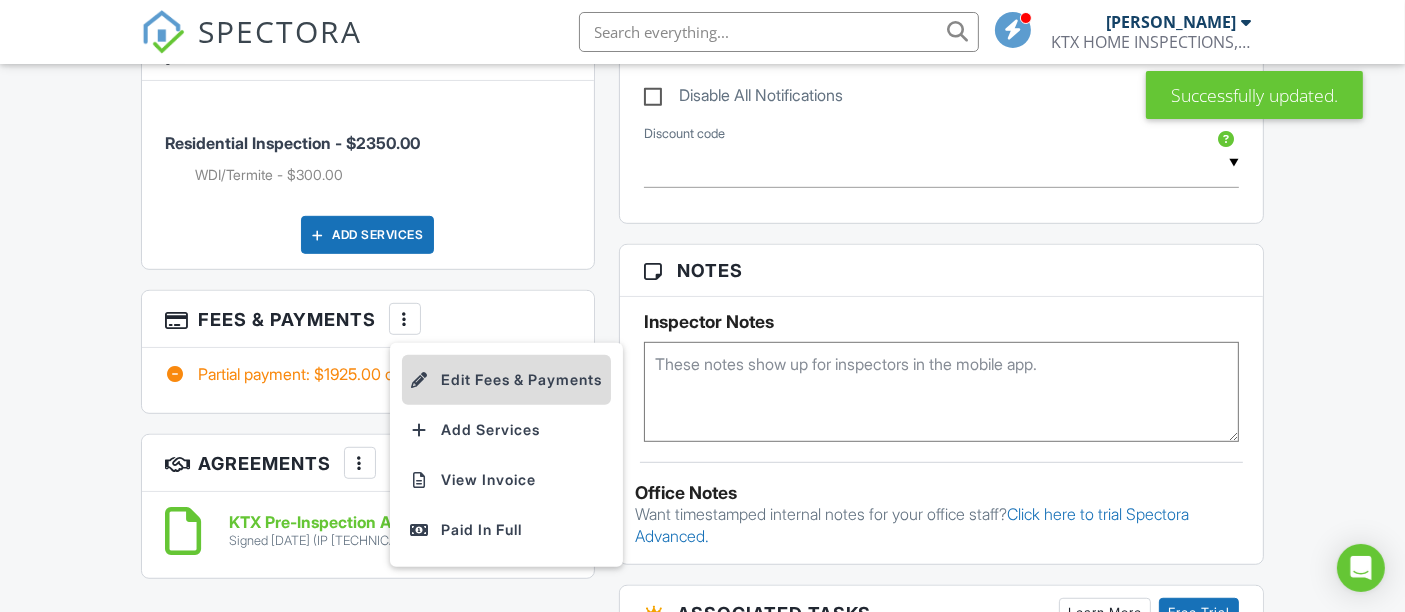 click on "Edit Fees & Payments" at bounding box center (506, 380) 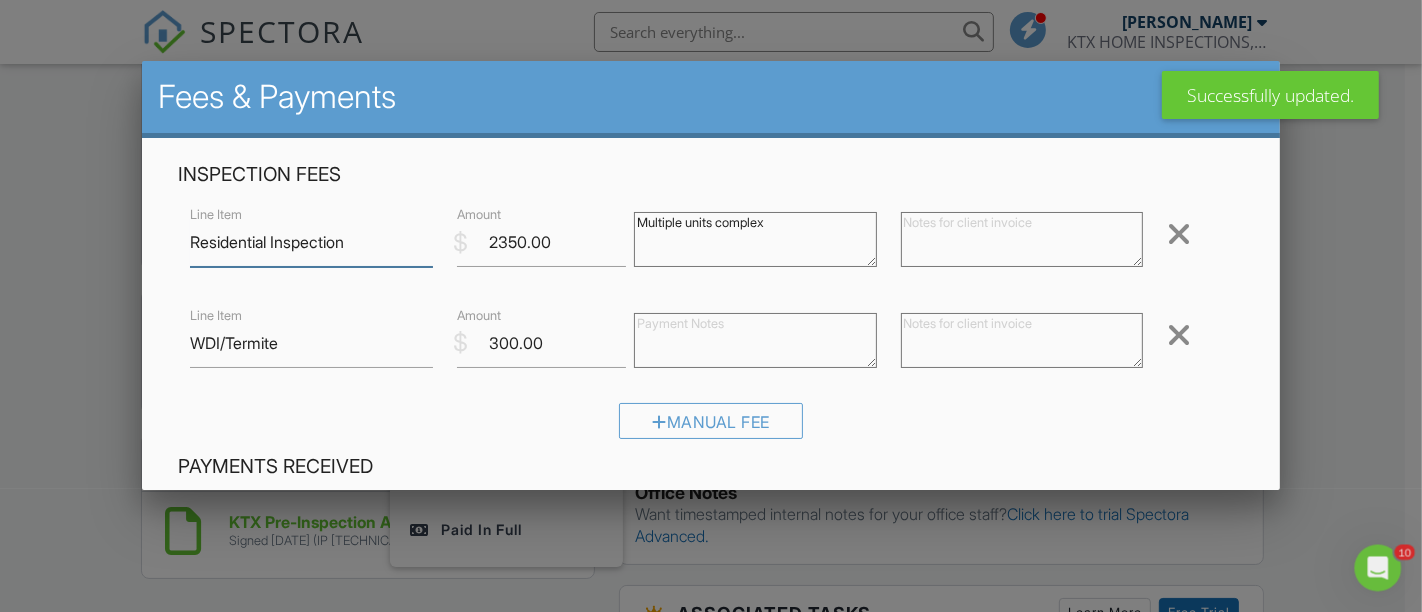 scroll, scrollTop: 0, scrollLeft: 0, axis: both 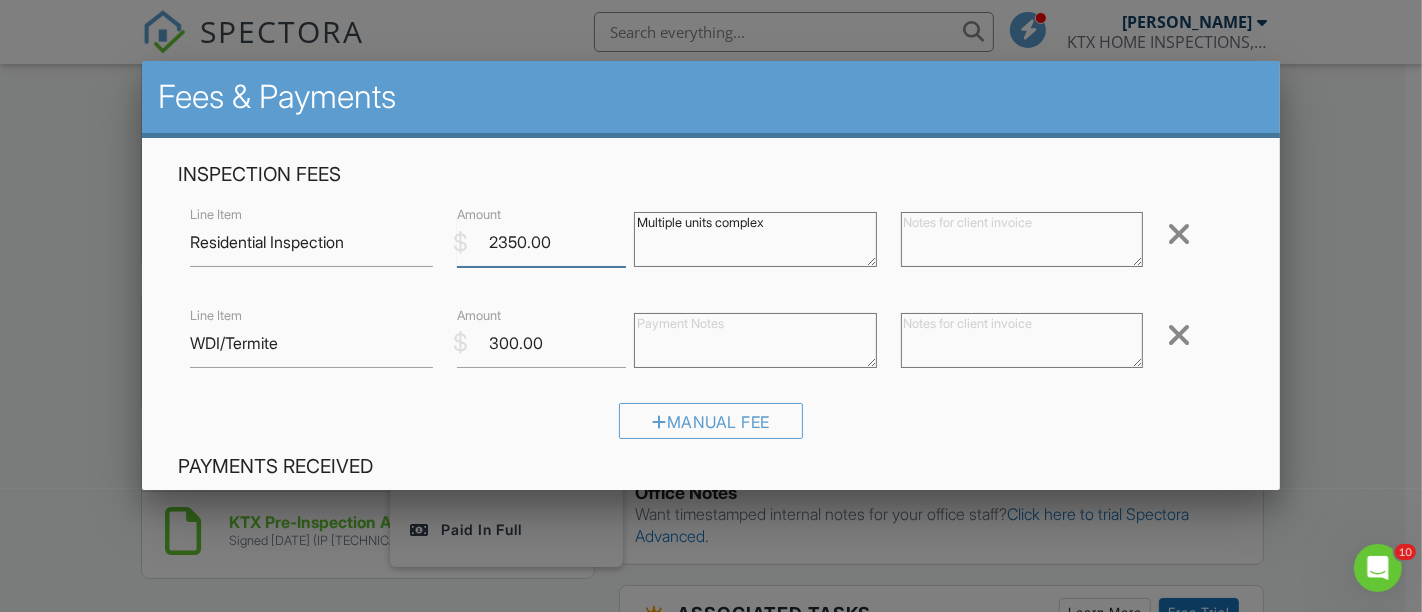 drag, startPoint x: 481, startPoint y: 242, endPoint x: 520, endPoint y: 247, distance: 39.319206 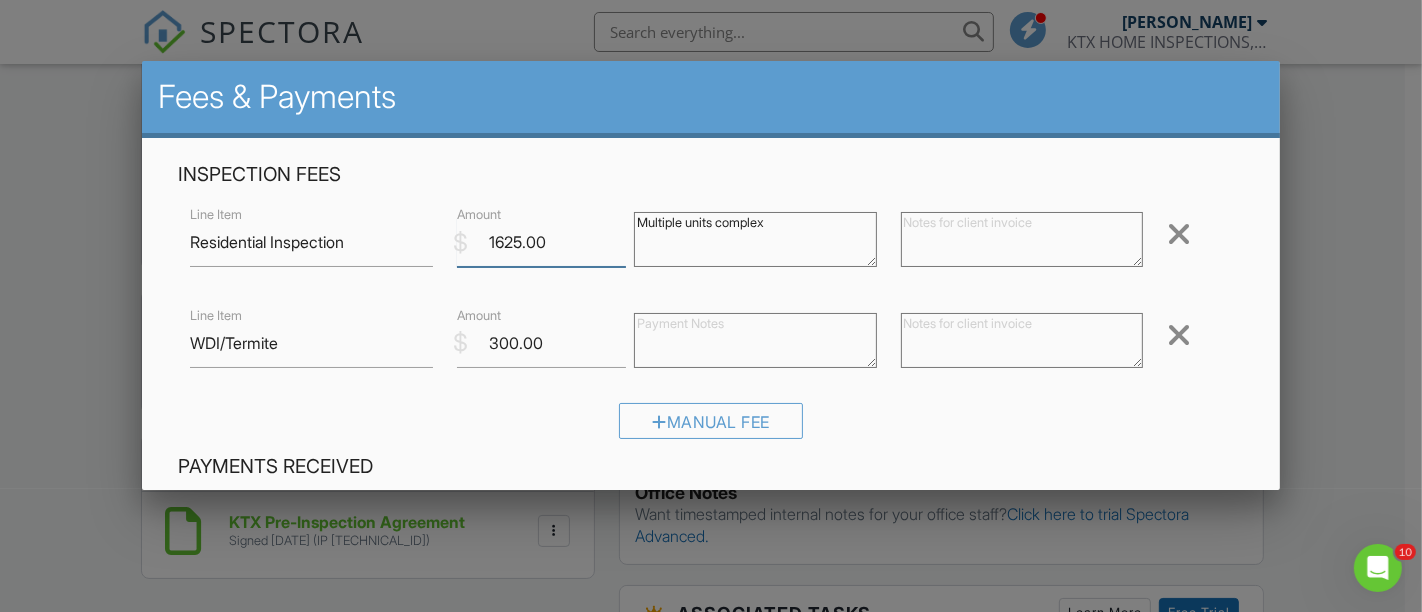 type on "1625.00" 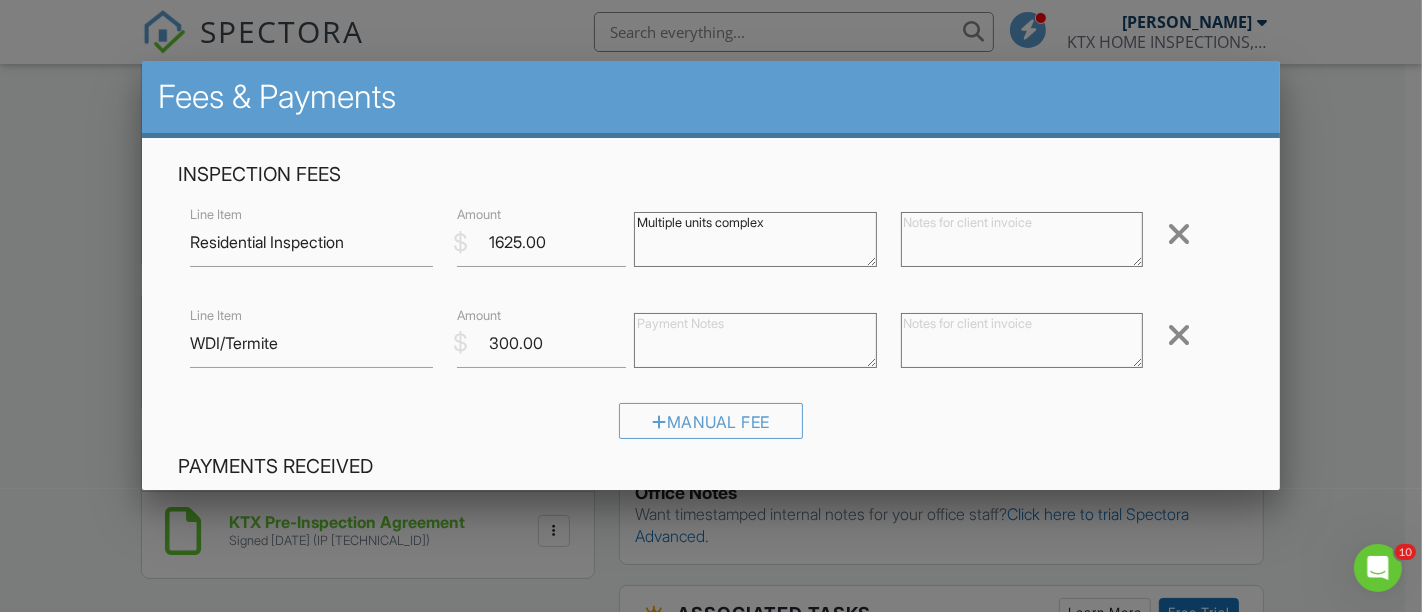 click on "Manual Fee" at bounding box center [711, 428] 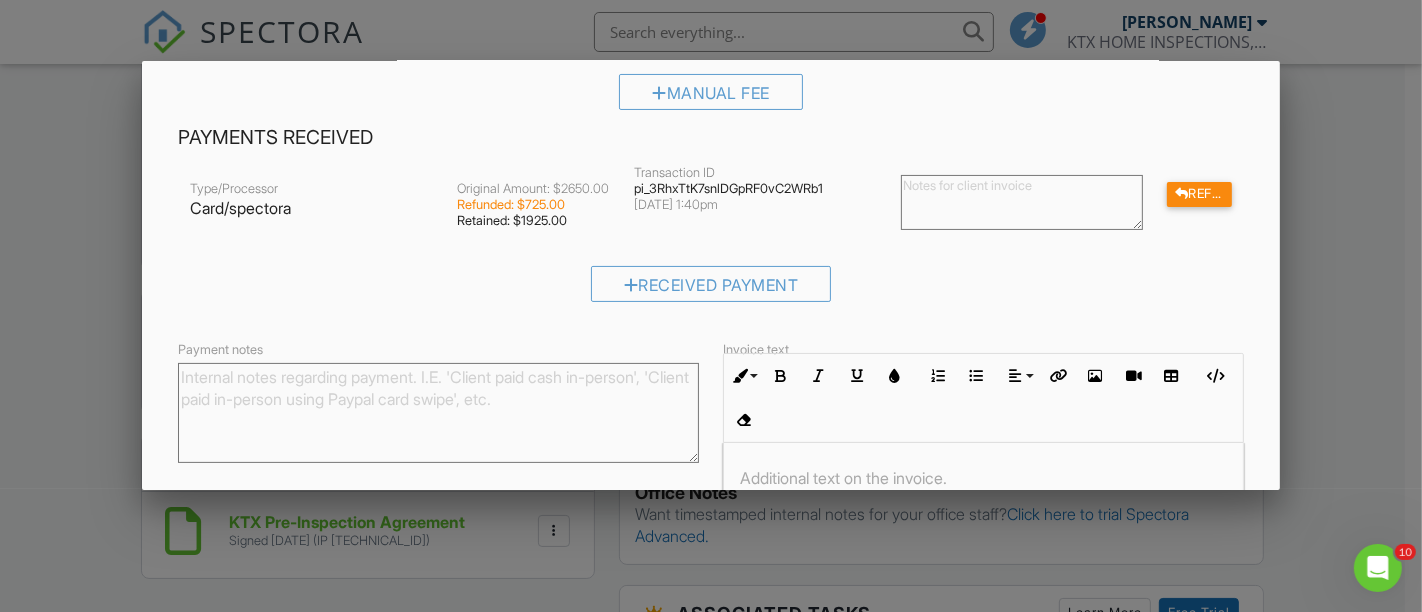 scroll, scrollTop: 333, scrollLeft: 0, axis: vertical 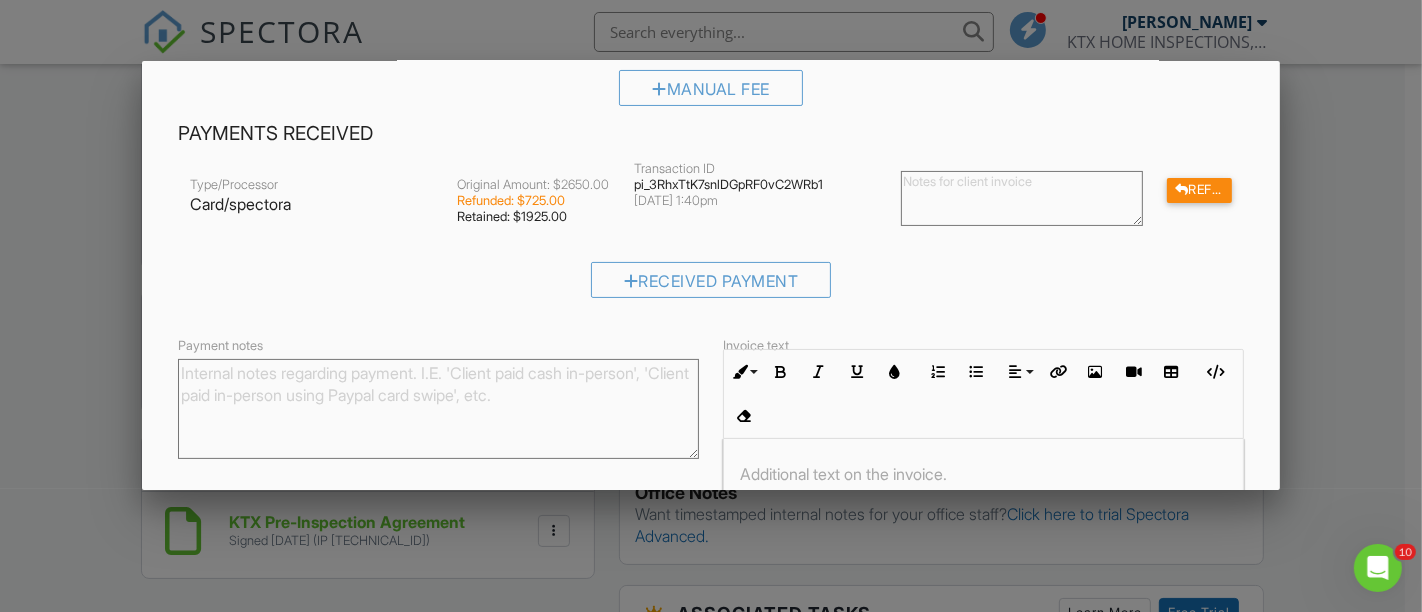 click at bounding box center [1022, 198] 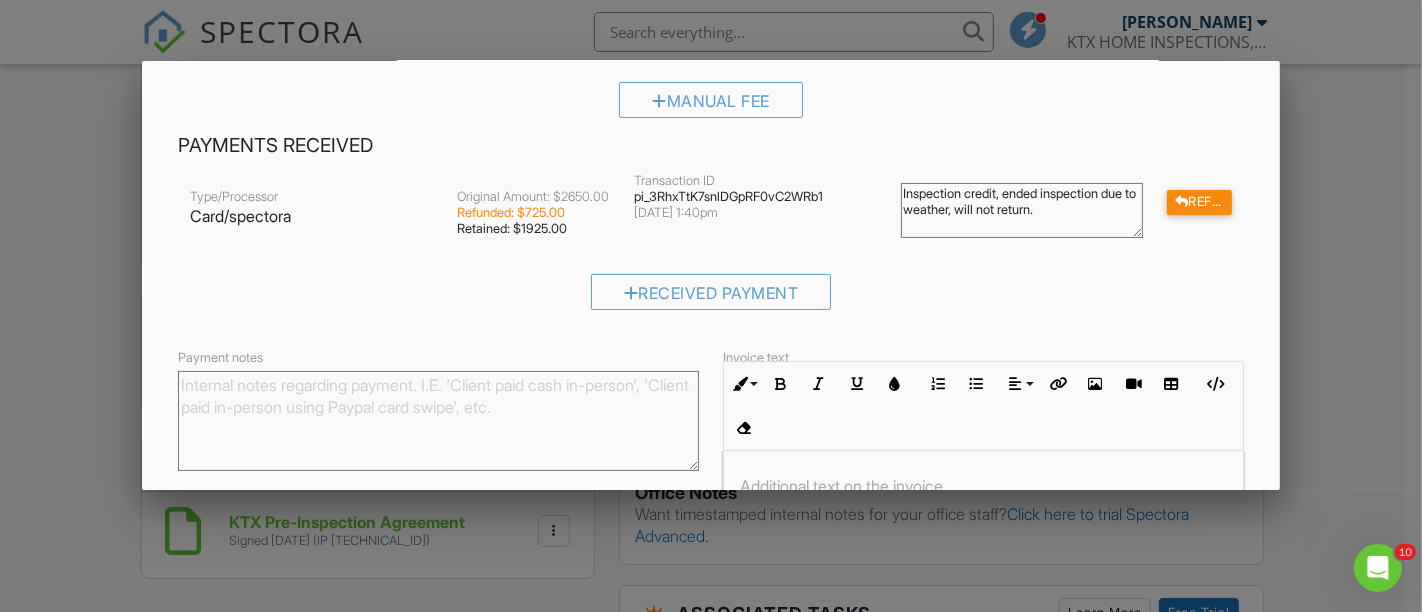 scroll, scrollTop: 525, scrollLeft: 0, axis: vertical 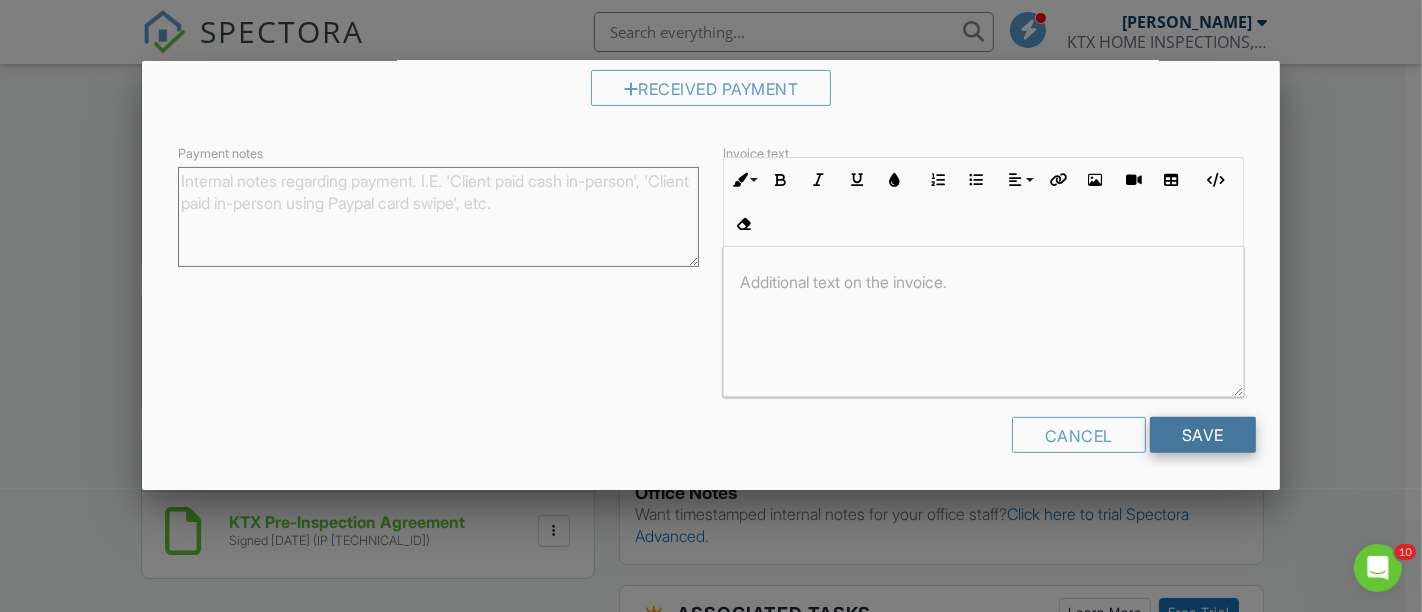 type on "Inspection credit, ended inspection due to weather, will not return." 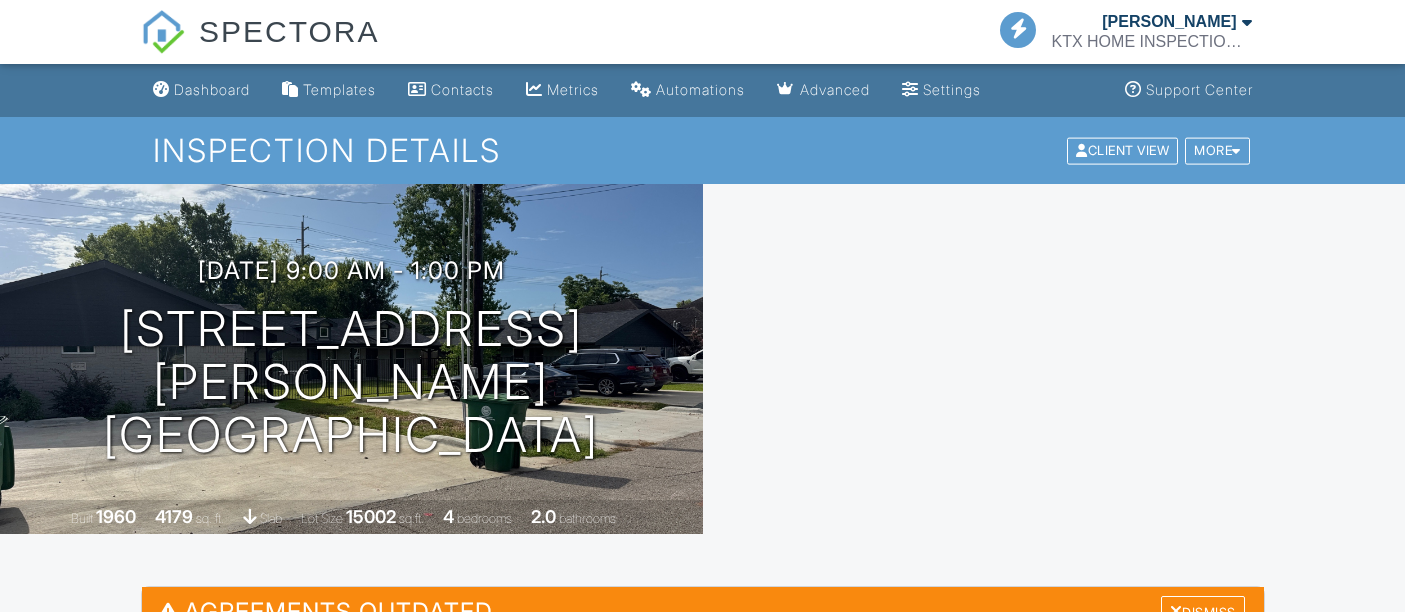 click on "Update Agreements" at bounding box center [702, 709] 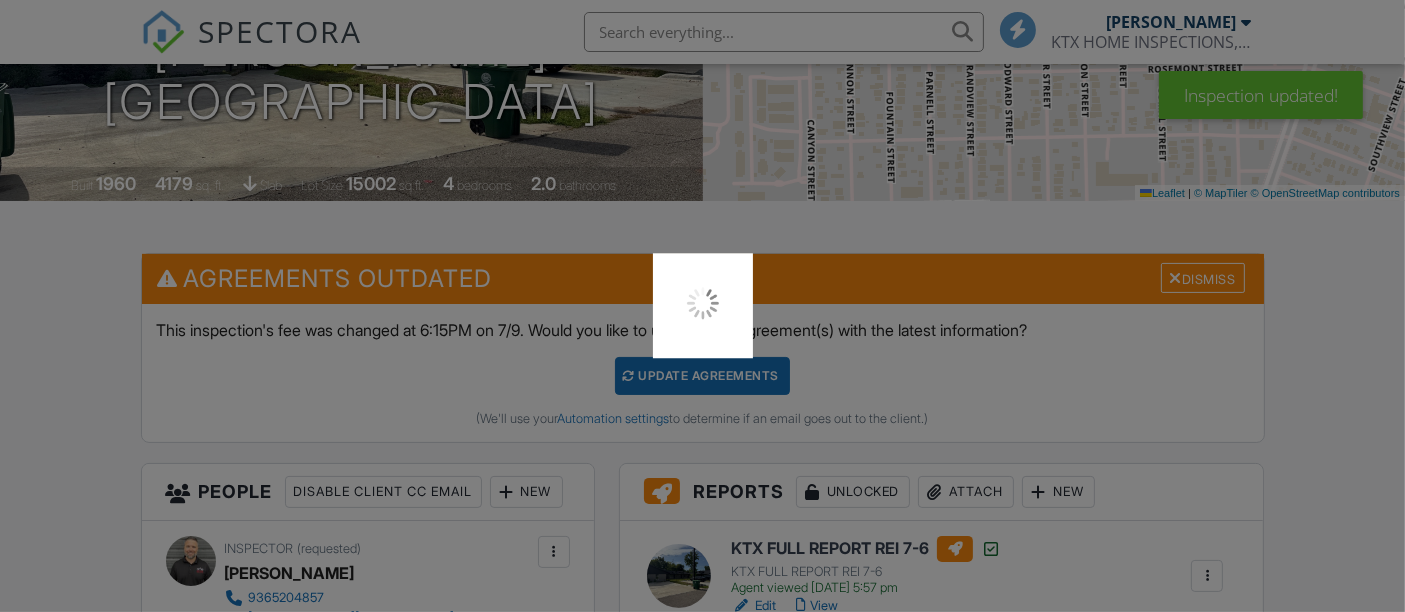 scroll, scrollTop: 333, scrollLeft: 0, axis: vertical 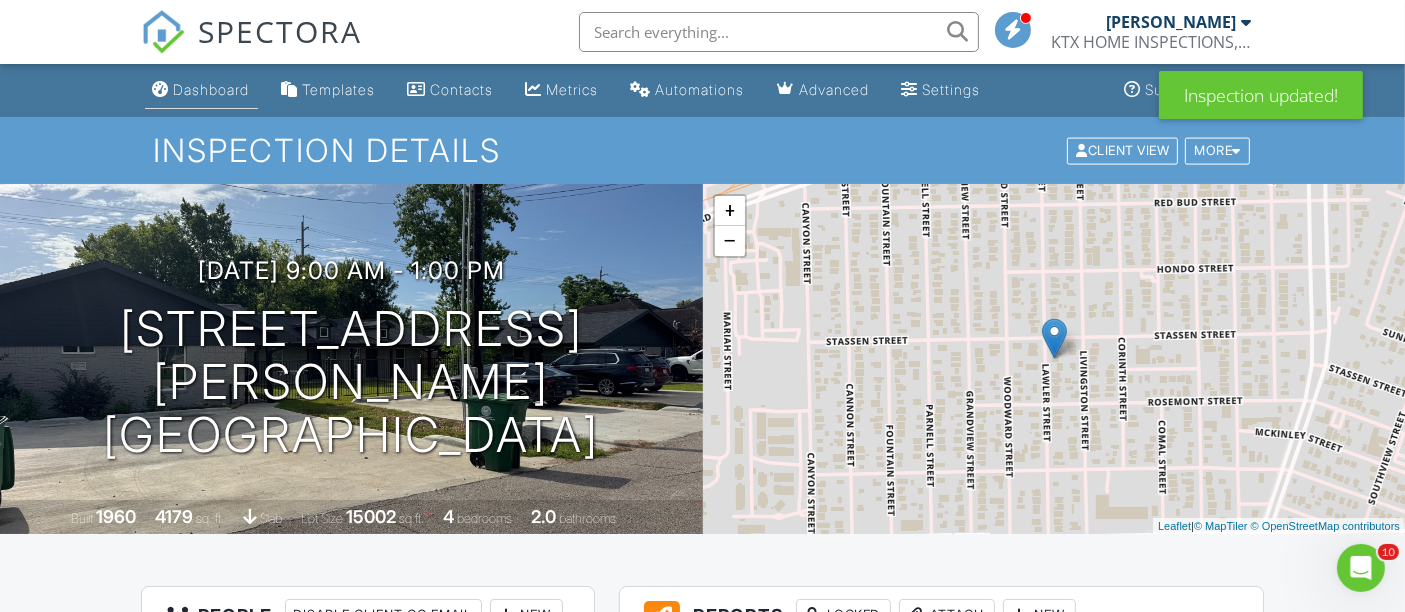 click on "Dashboard" at bounding box center [212, 89] 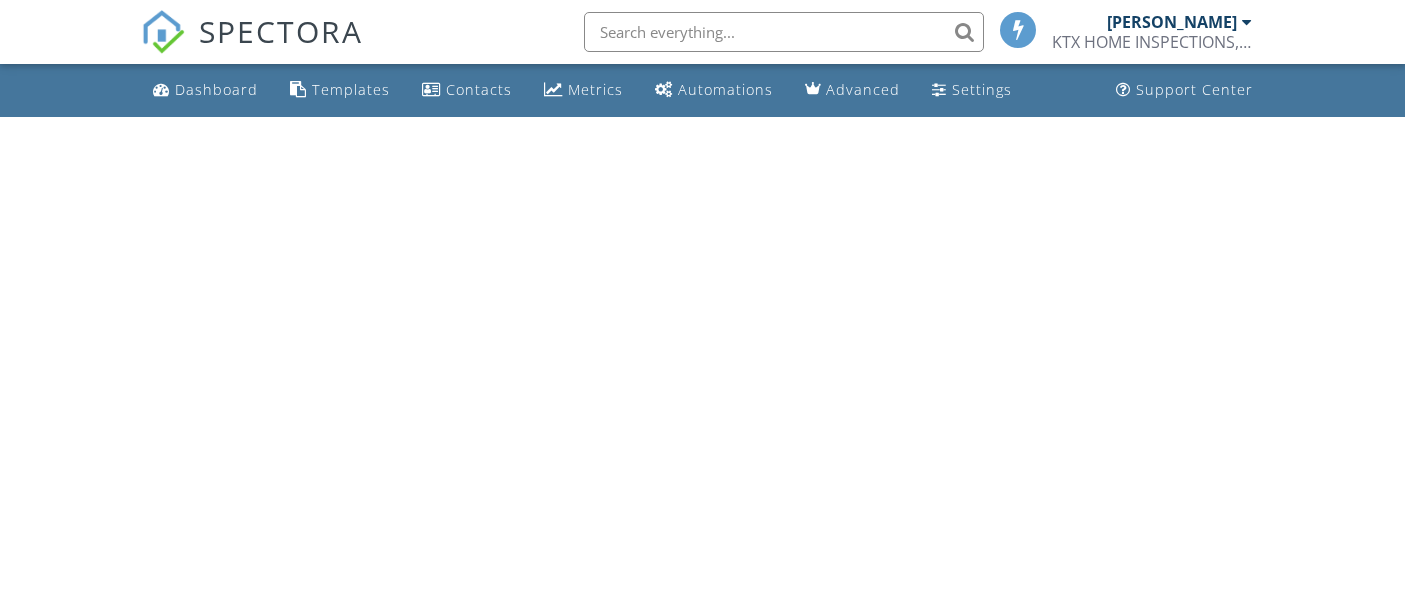 scroll, scrollTop: 0, scrollLeft: 0, axis: both 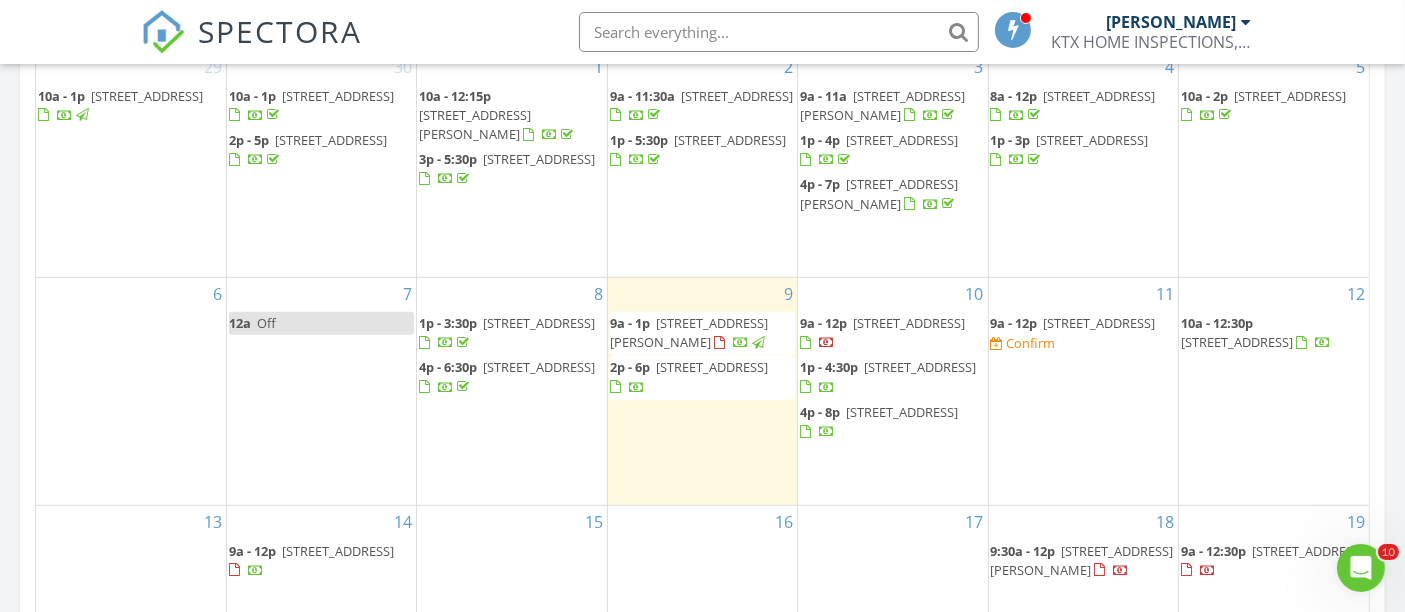 click on "[STREET_ADDRESS]" at bounding box center (1100, 323) 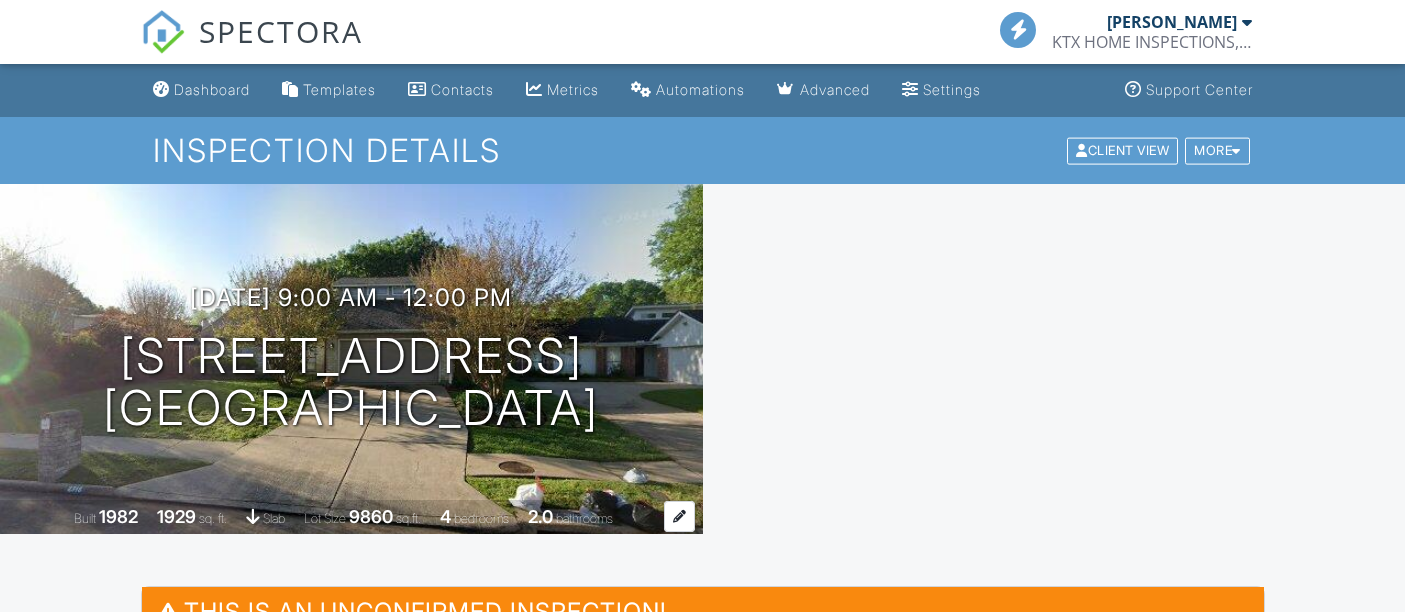 scroll, scrollTop: 333, scrollLeft: 0, axis: vertical 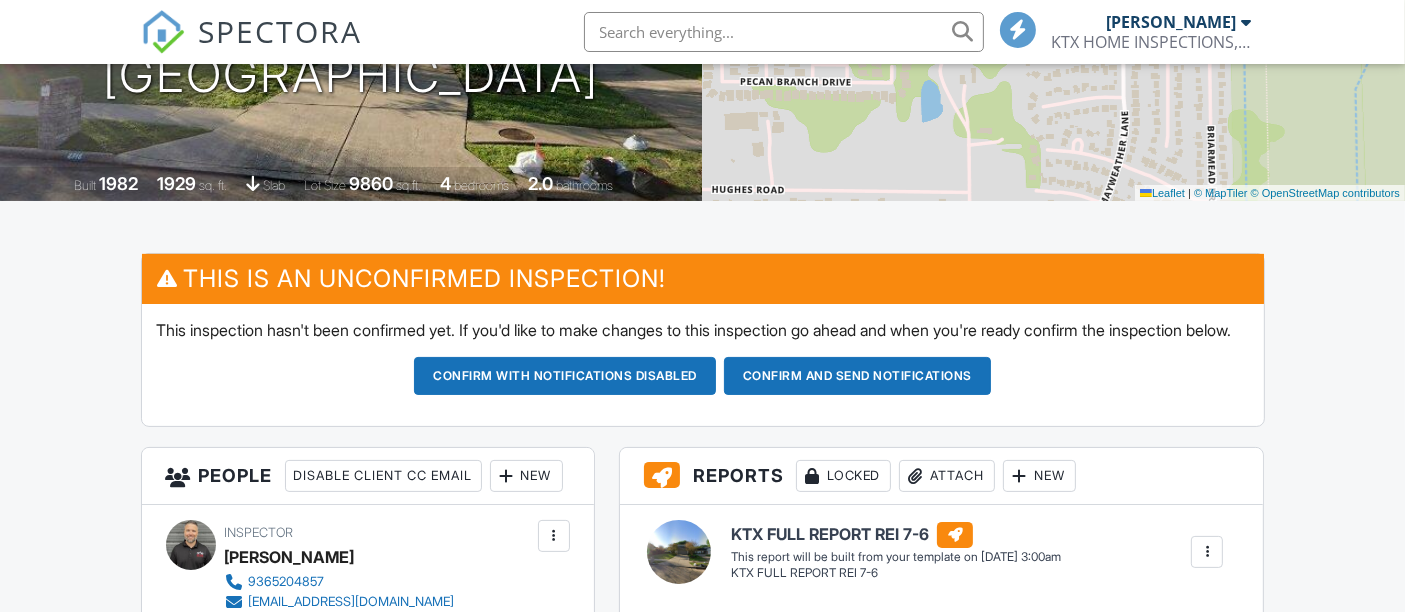 click on "07/11/2025  9:00 am
- 12:00 pm" at bounding box center [351, -36] 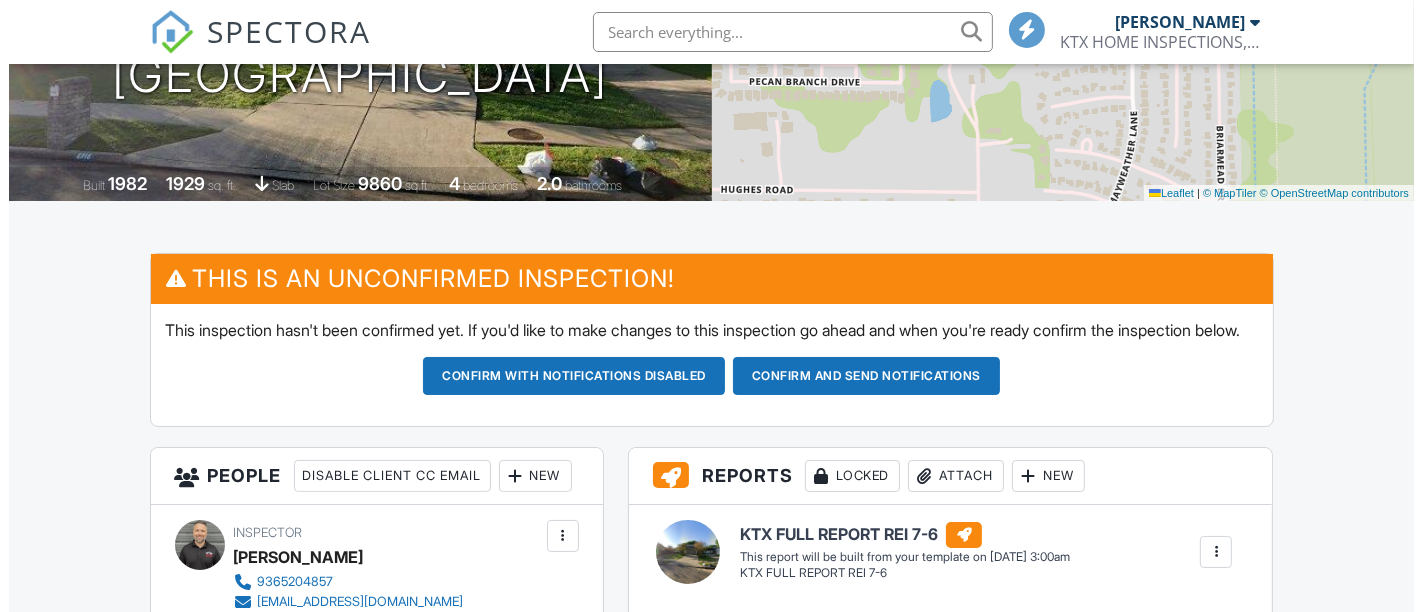 scroll, scrollTop: 111, scrollLeft: 0, axis: vertical 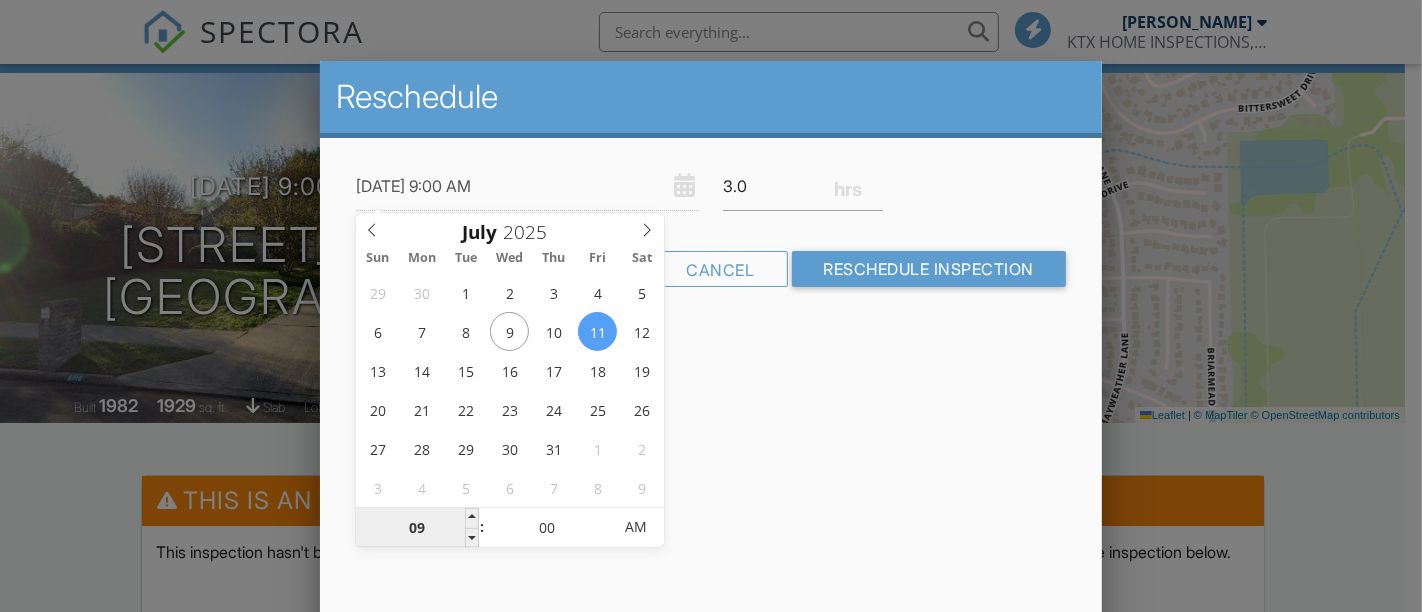 click on "09" at bounding box center [417, 528] 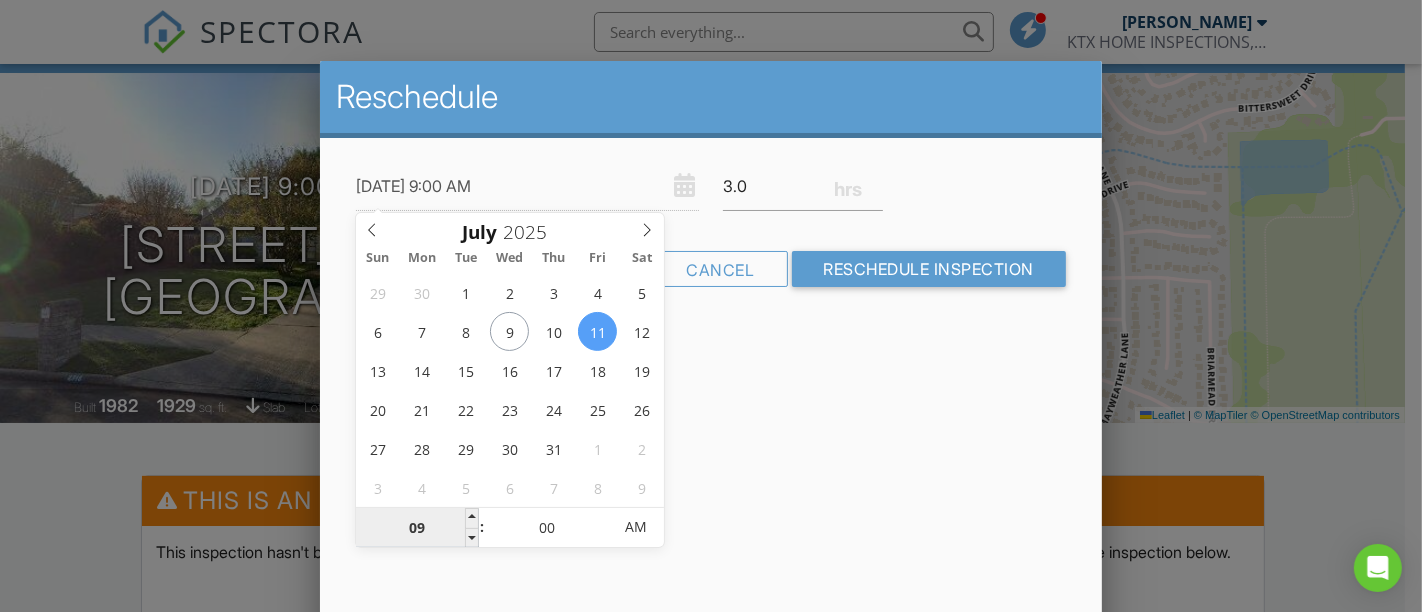 type on "01" 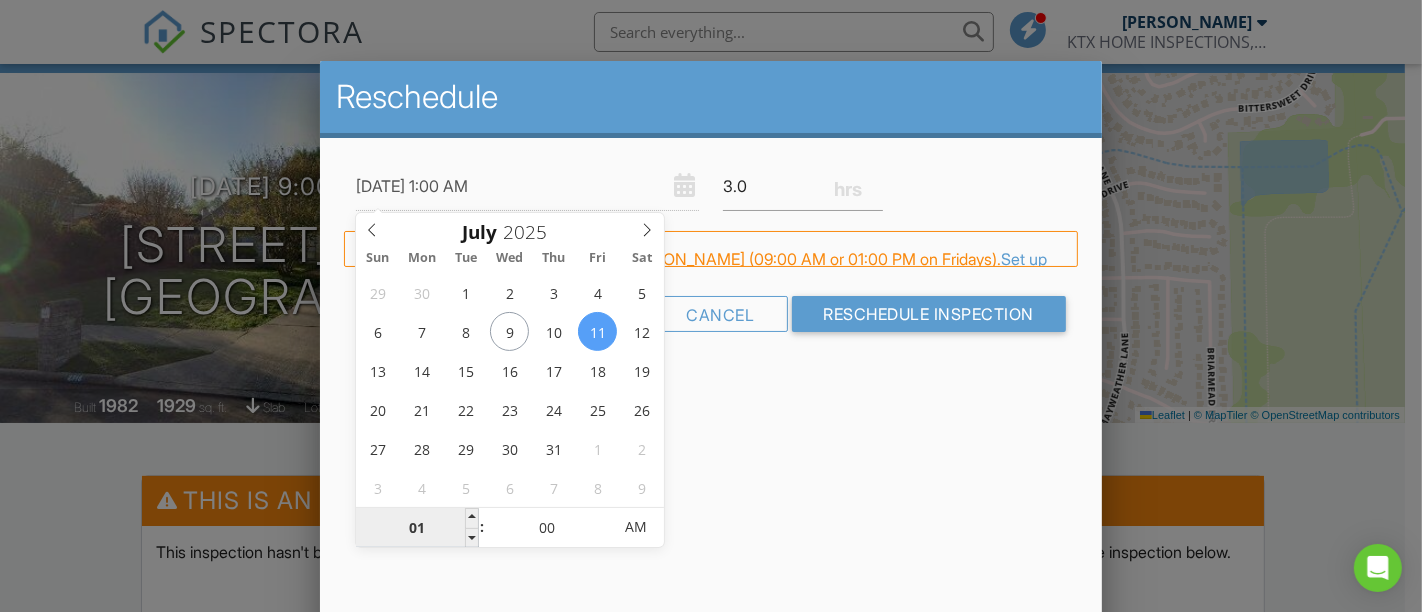 type on "10" 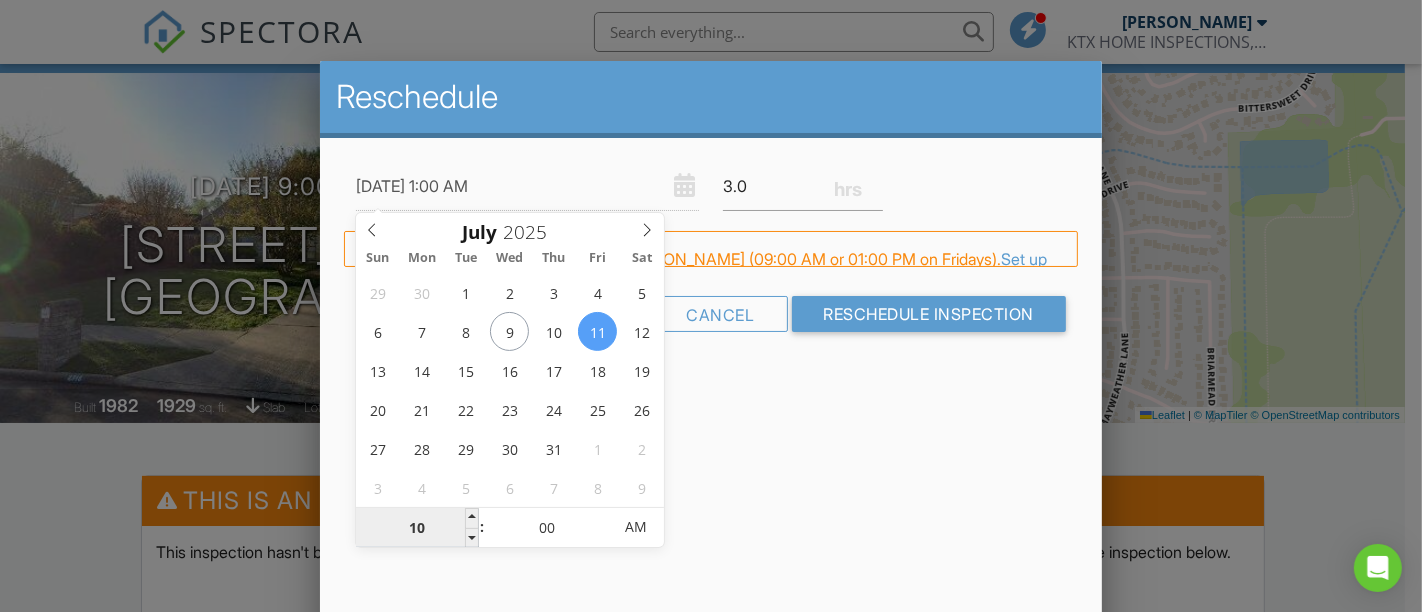 type on "[DATE] 10:00 AM" 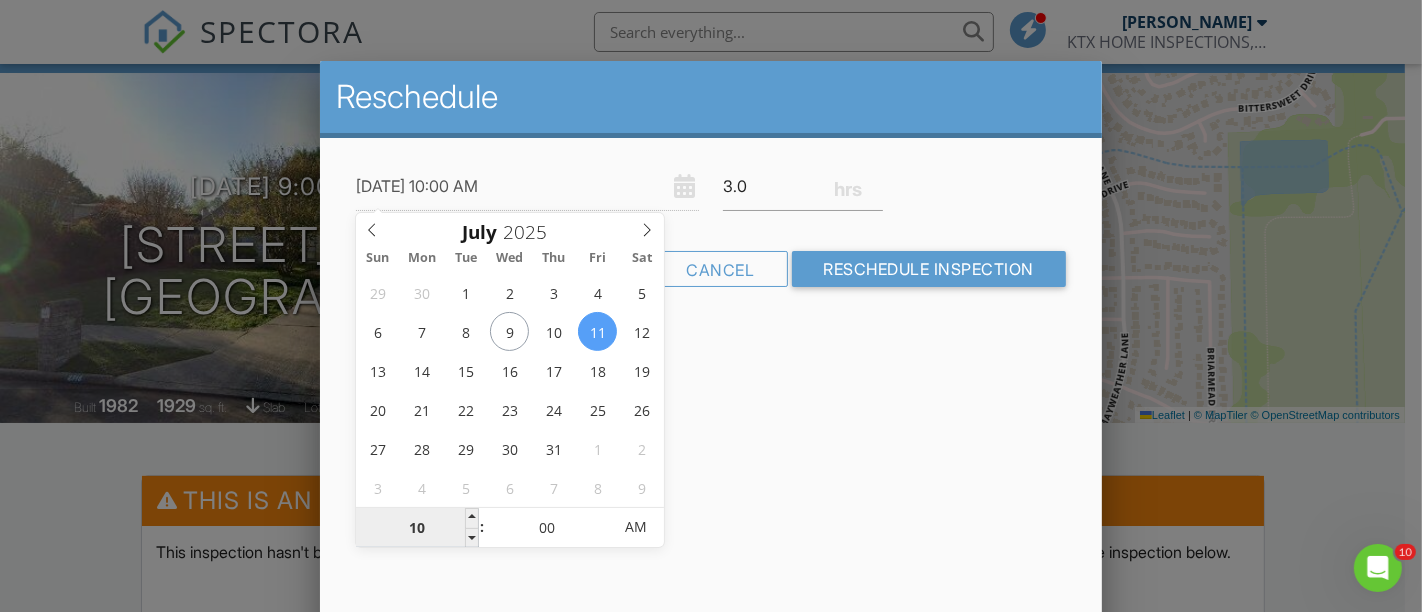 scroll, scrollTop: 0, scrollLeft: 0, axis: both 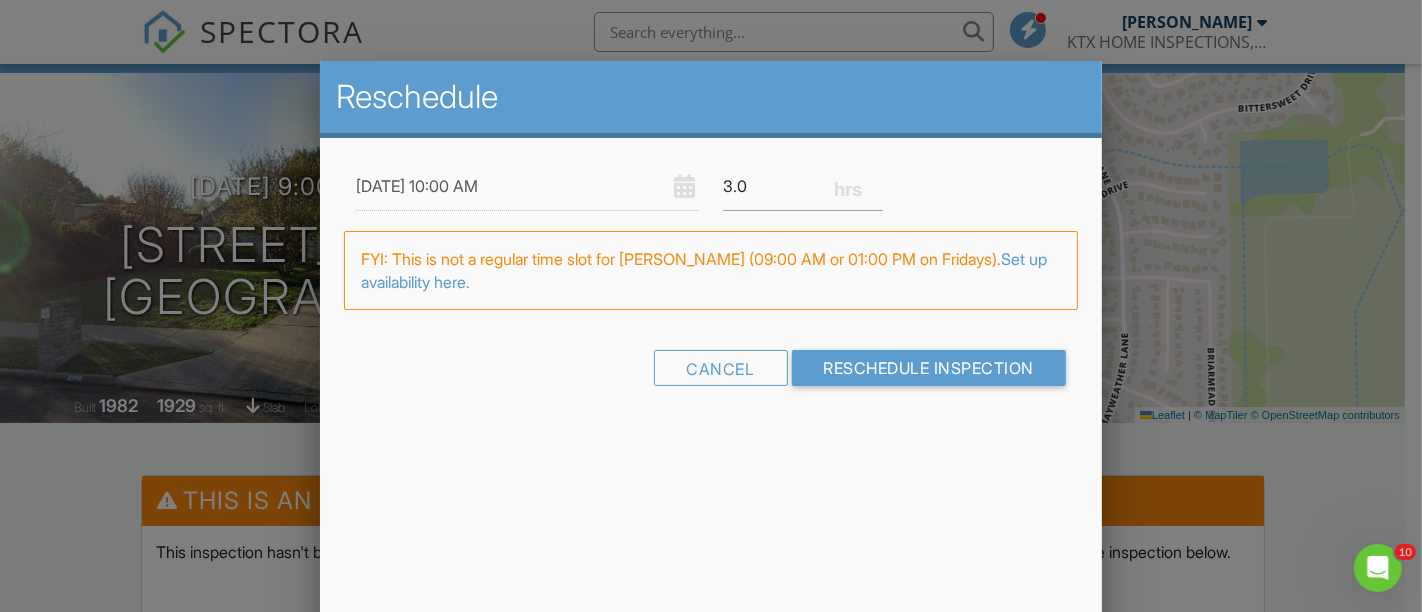 click on "Reschedule
07/11/2025 10:00 AM
3.0
Warning: this date/time is in the past.
FYI: This is not a regular time slot for JOHN REESE (09:00 AM or 01:00 PM on Fridays).  Set up availability here.
Cancel
Reschedule Inspection" at bounding box center (711, 411) 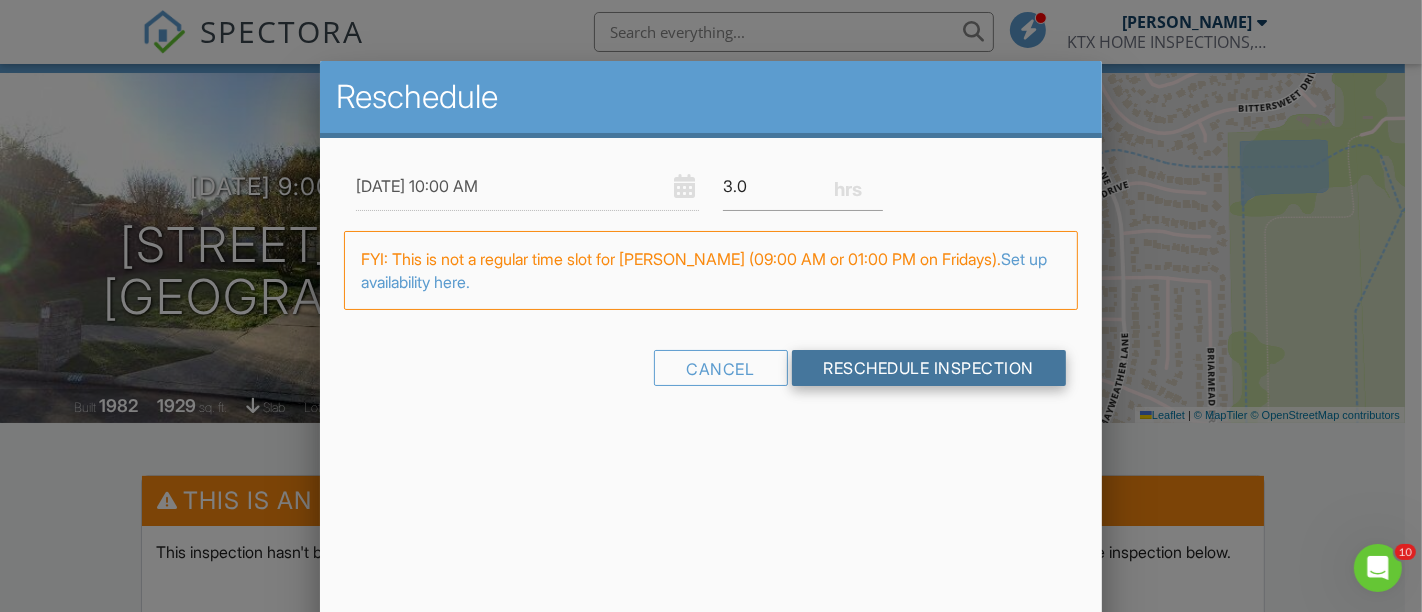 click on "Reschedule Inspection" at bounding box center (929, 368) 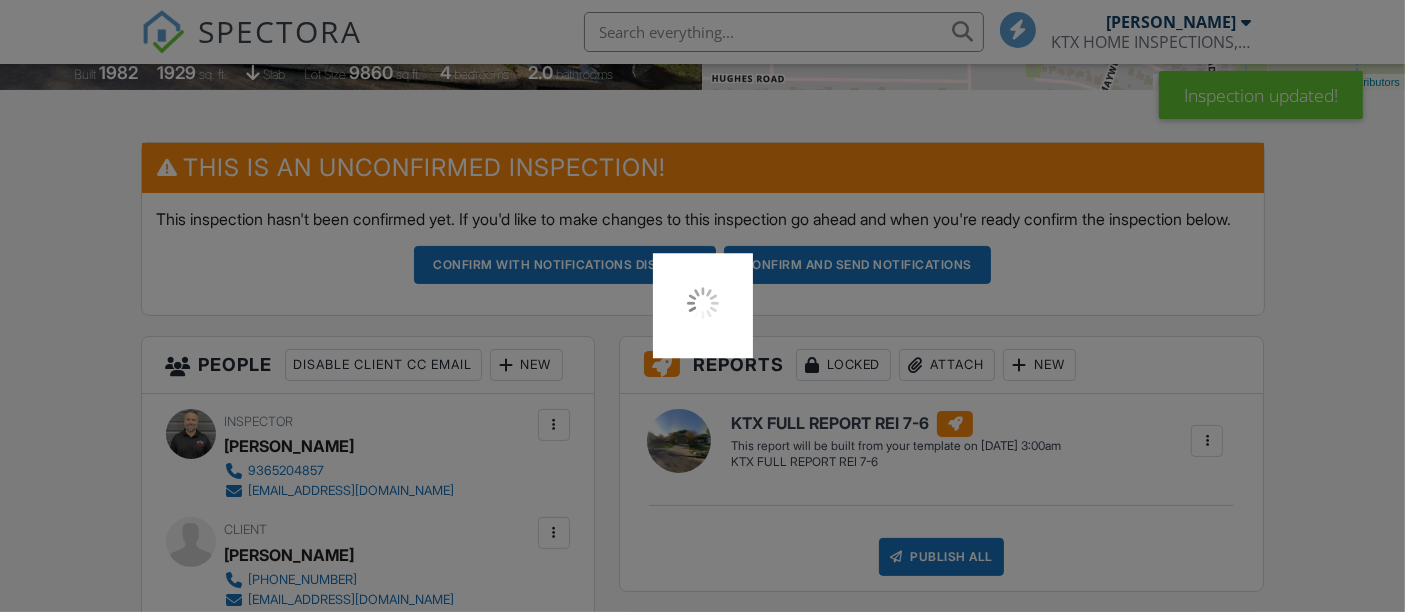scroll, scrollTop: 888, scrollLeft: 0, axis: vertical 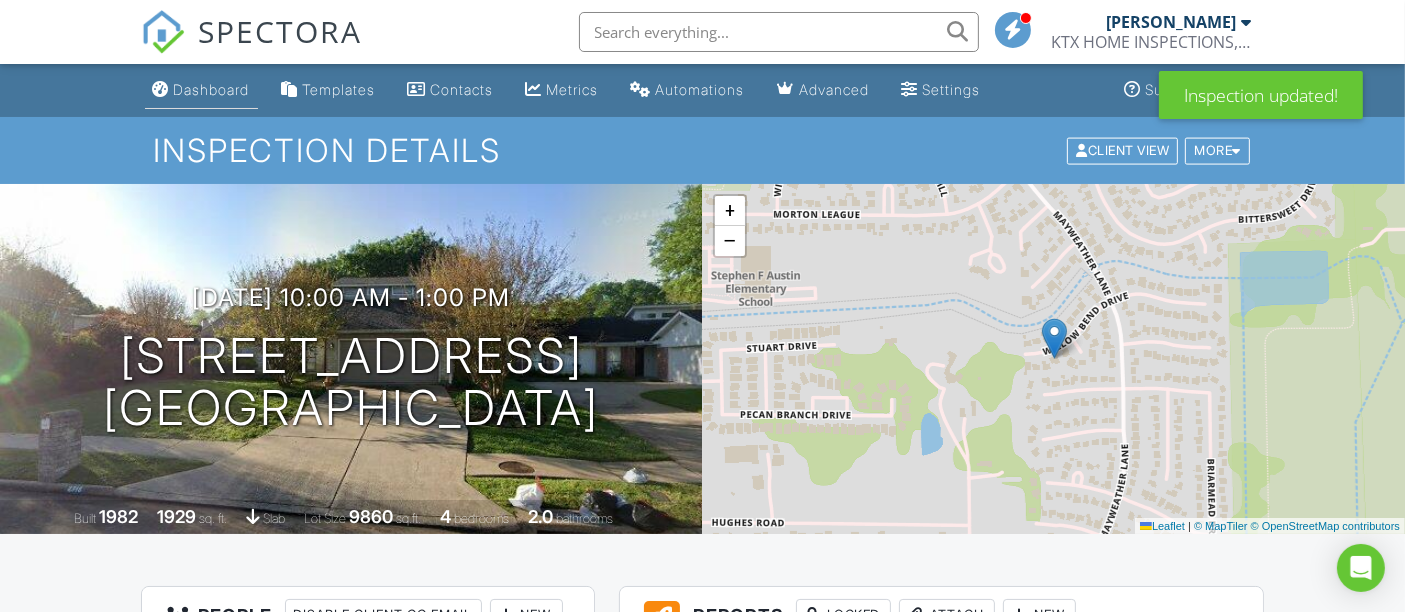 click on "Dashboard" at bounding box center (212, 89) 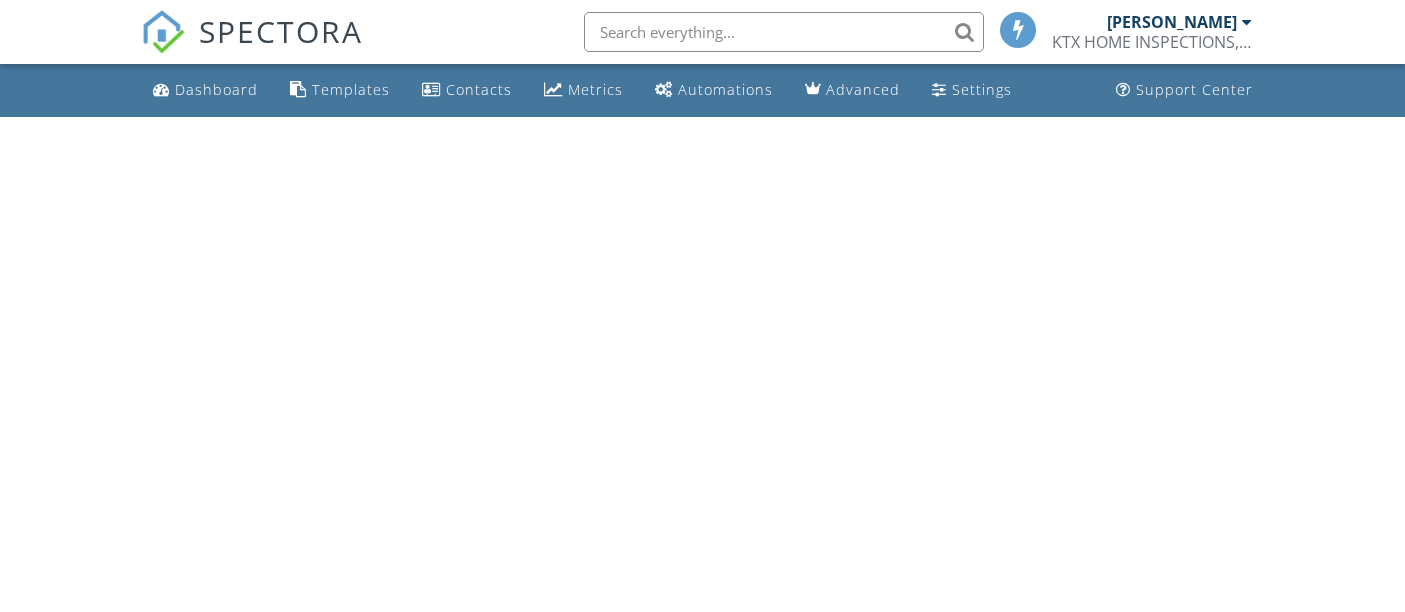 scroll, scrollTop: 0, scrollLeft: 0, axis: both 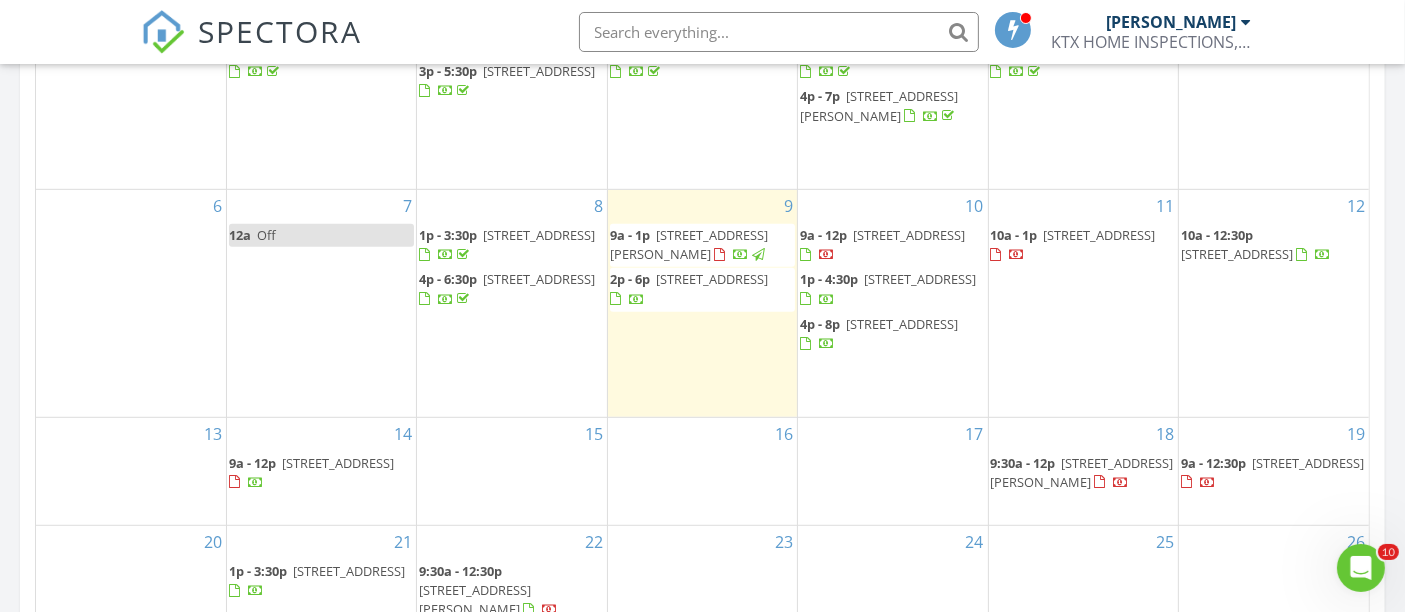 click on "11411 Legend Manor Dr, Houston 77082" at bounding box center [902, 324] 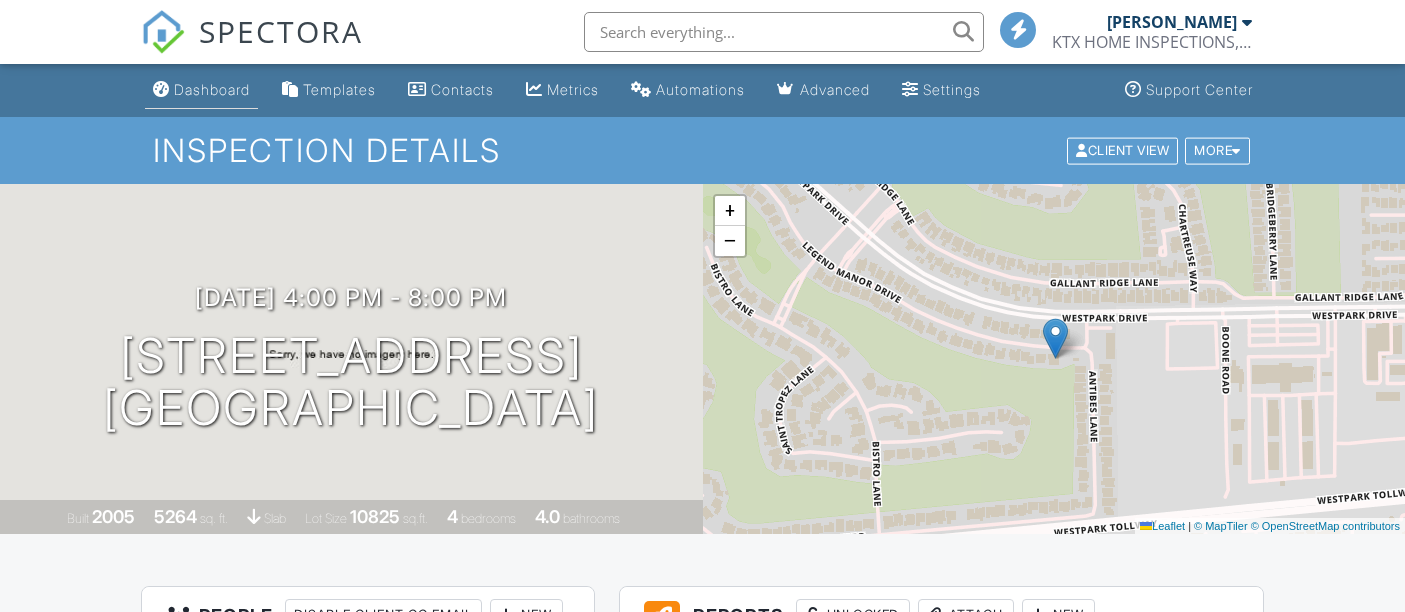 click on "Dashboard
Templates
Contacts
Metrics
Automations
Advanced
Settings
Support Center
Inspection Details
Client View
More
Property Details
Reschedule
Reorder / Copy
Share
Cancel
[GEOGRAPHIC_DATA]
Print Order
Convert to V9
View Change Log
[DATE]  4:00 pm
- 8:00 pm
[STREET_ADDRESS]
[GEOGRAPHIC_DATA], [GEOGRAPHIC_DATA]
Built
2005
5264
sq. ft.
slab
Lot Size
10825
sq.ft.
4
bedrooms
4.0
bathrooms
+ −  Leaflet   |   © MapTiler   © OpenStreetMap contributors
All emails and texts are disabled for this inspection!
Turn on emails and texts
Turn on and Requeue Notifications
Reports
Unlocked
Attach
New
KTX FULL REPORT REI 7-6
Edit" at bounding box center (702, 1425) 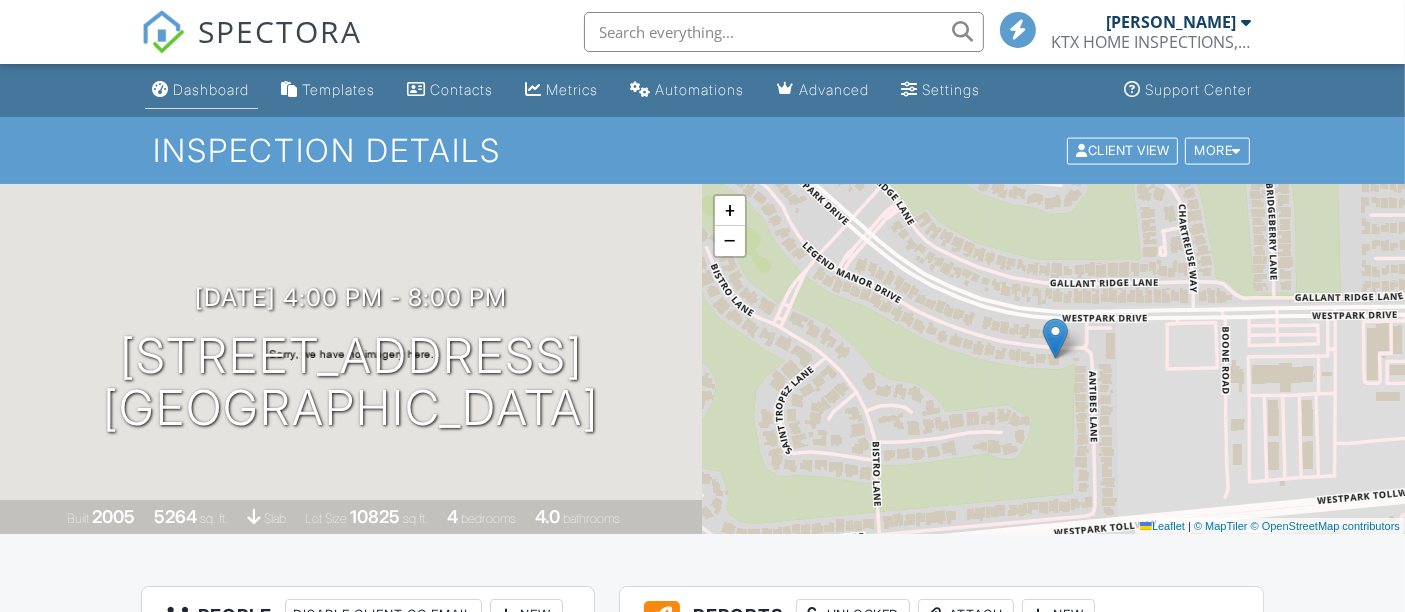 scroll, scrollTop: 0, scrollLeft: 0, axis: both 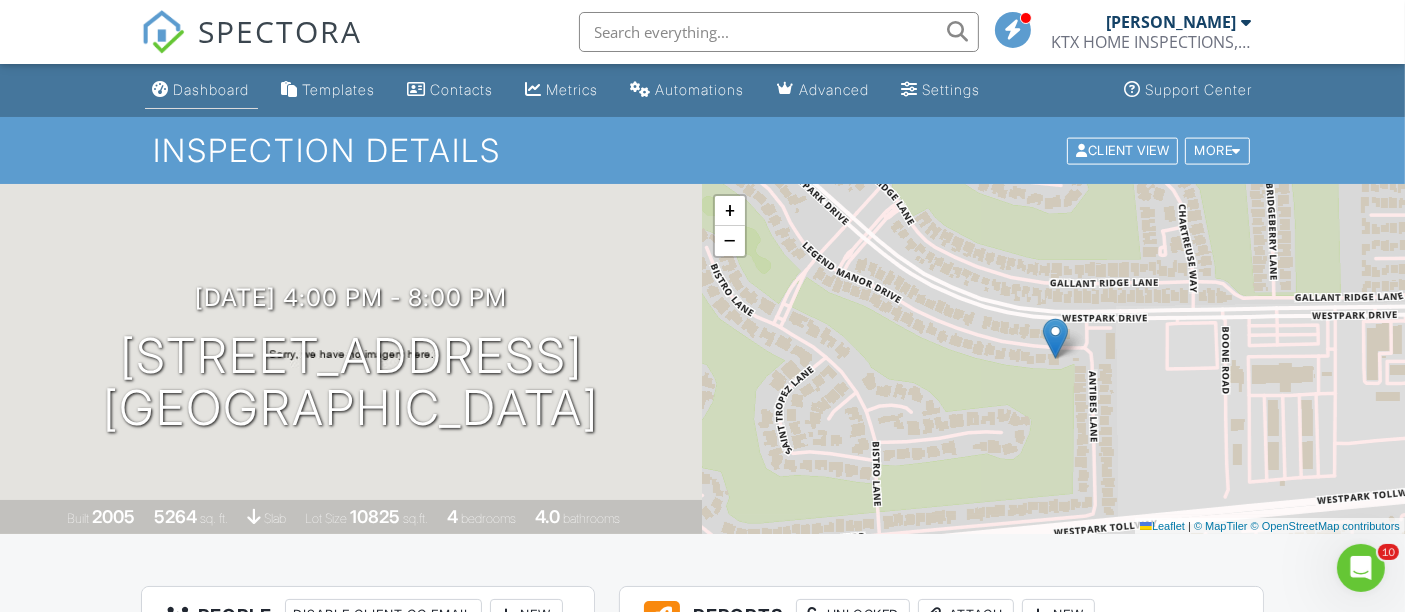 click on "Dashboard" at bounding box center [212, 89] 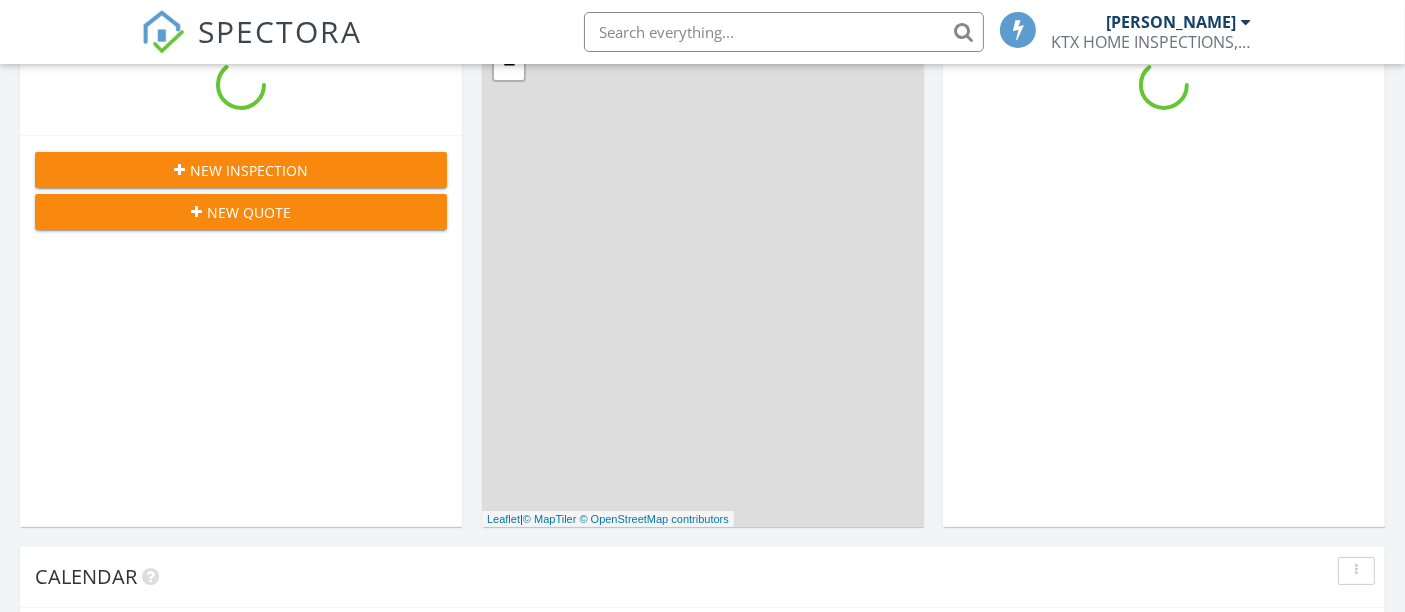 scroll, scrollTop: 333, scrollLeft: 0, axis: vertical 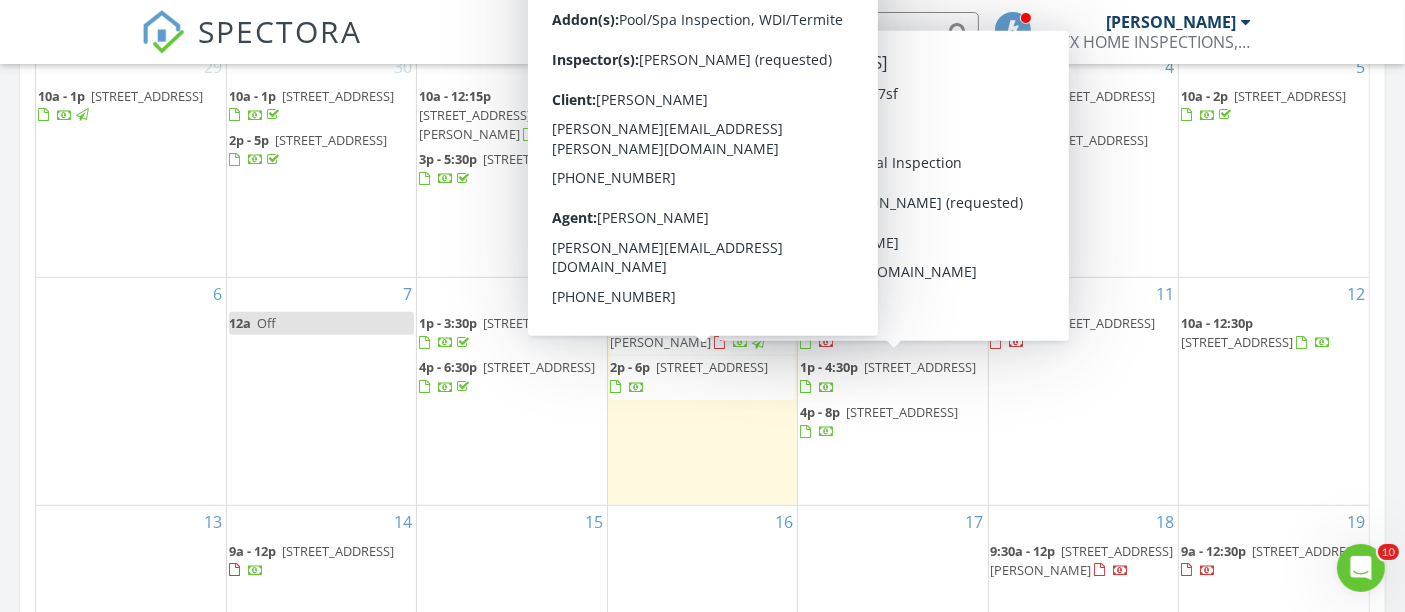 click on "5808 Village Green Dr., Katy 77493" at bounding box center [712, 367] 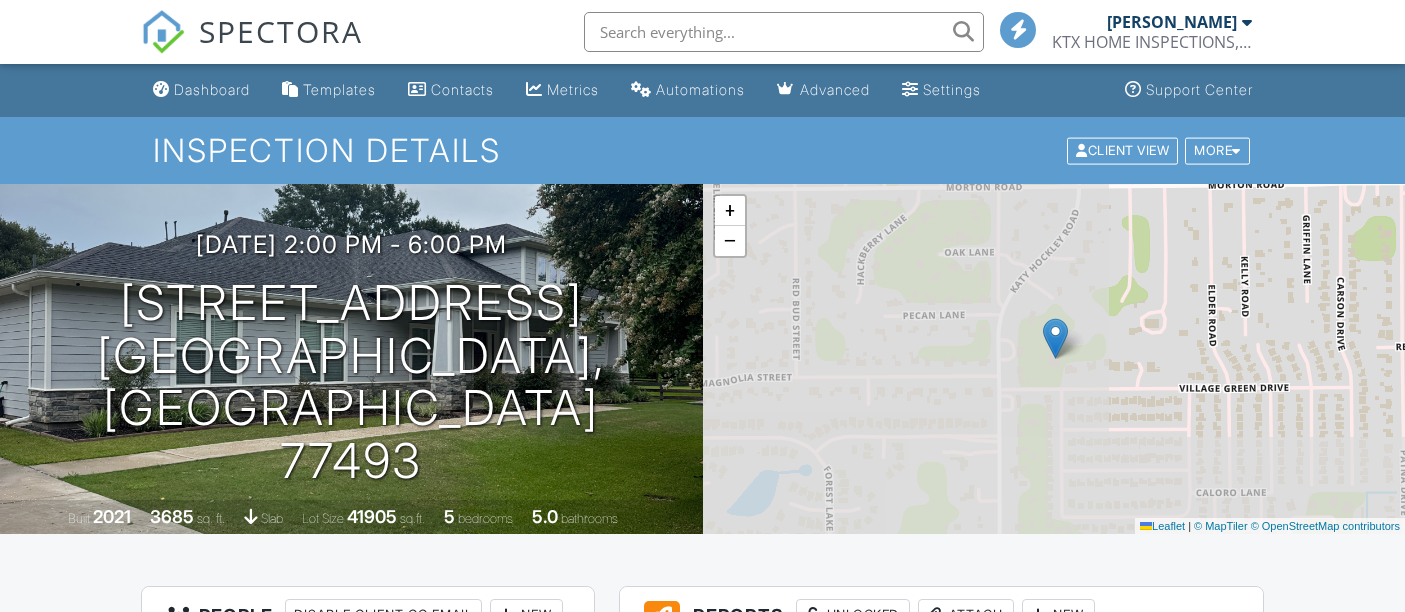 scroll, scrollTop: 0, scrollLeft: 0, axis: both 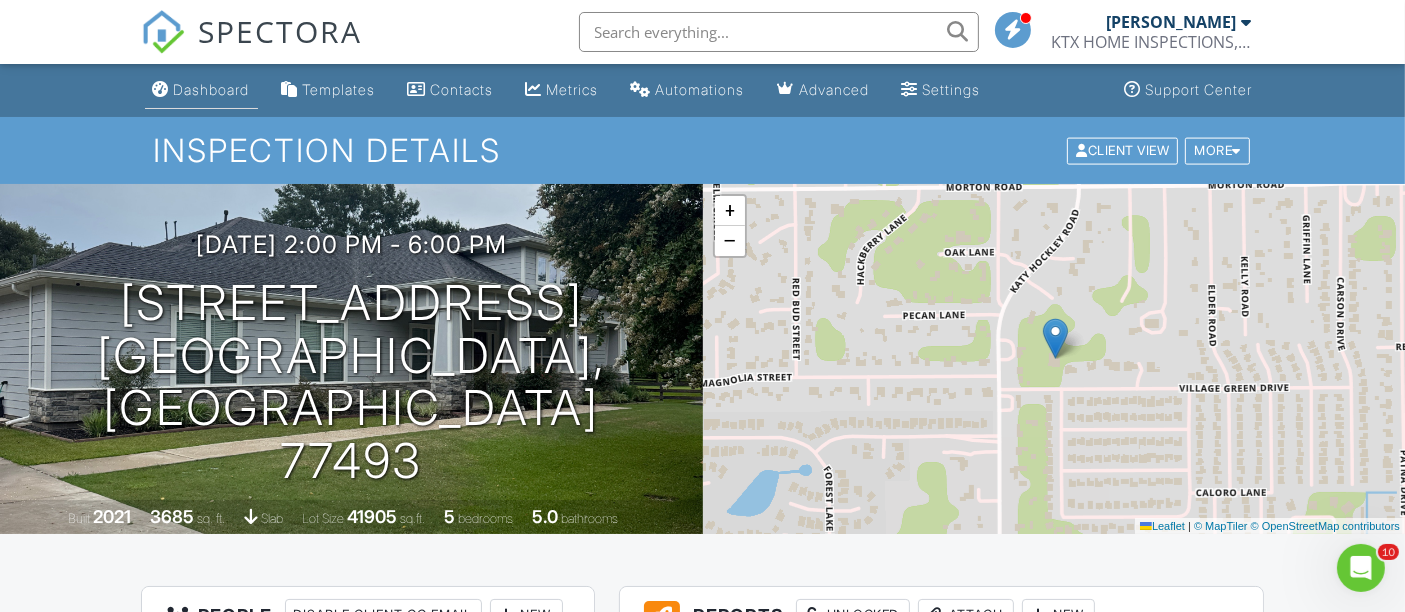 click on "Dashboard" at bounding box center [212, 89] 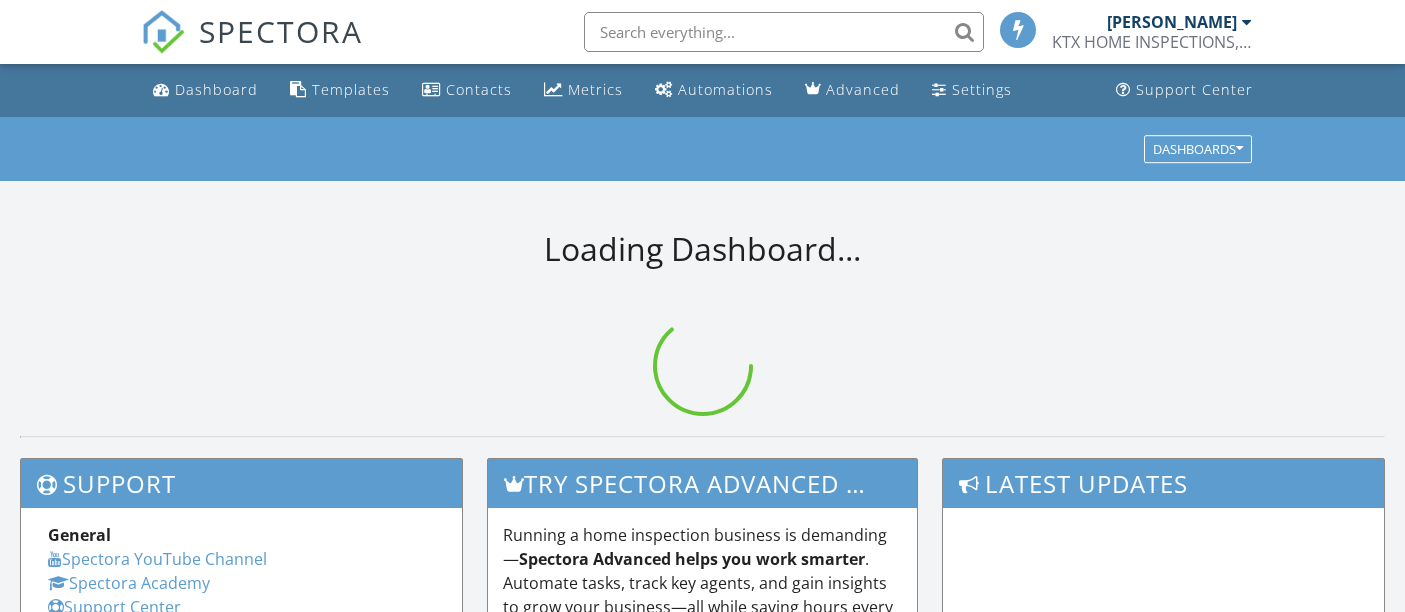 scroll, scrollTop: 0, scrollLeft: 0, axis: both 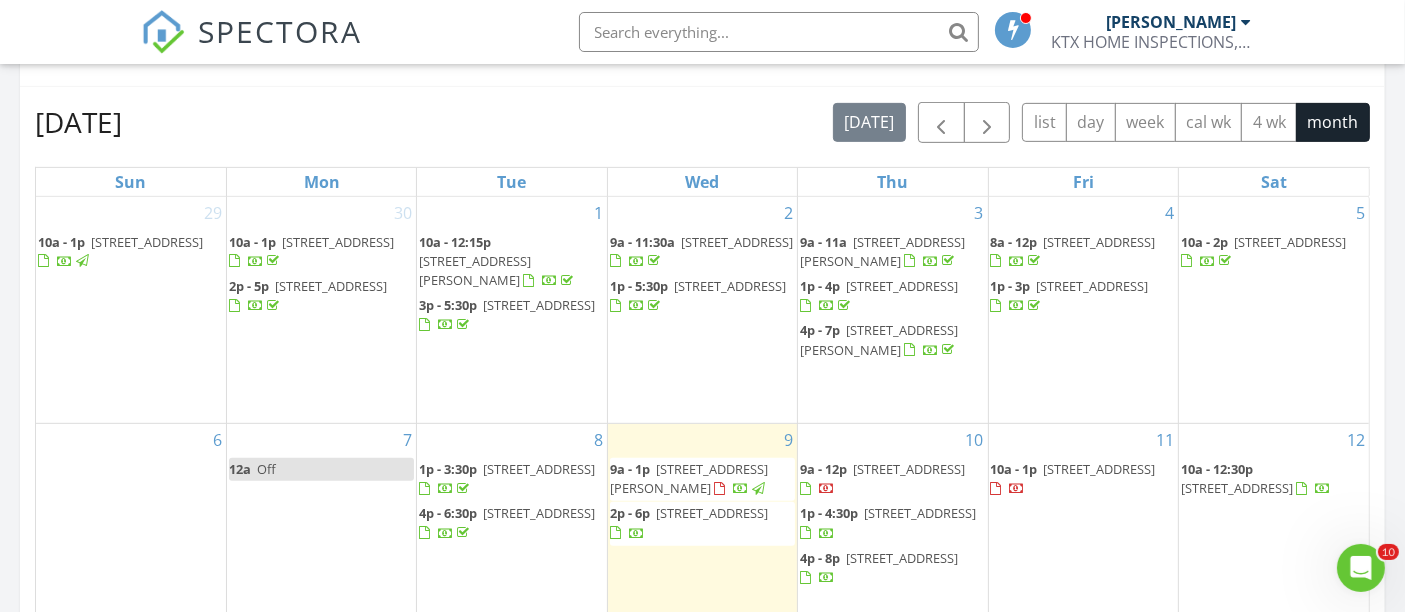 click on "8215 Lawler St, Houston 77051" at bounding box center [689, 478] 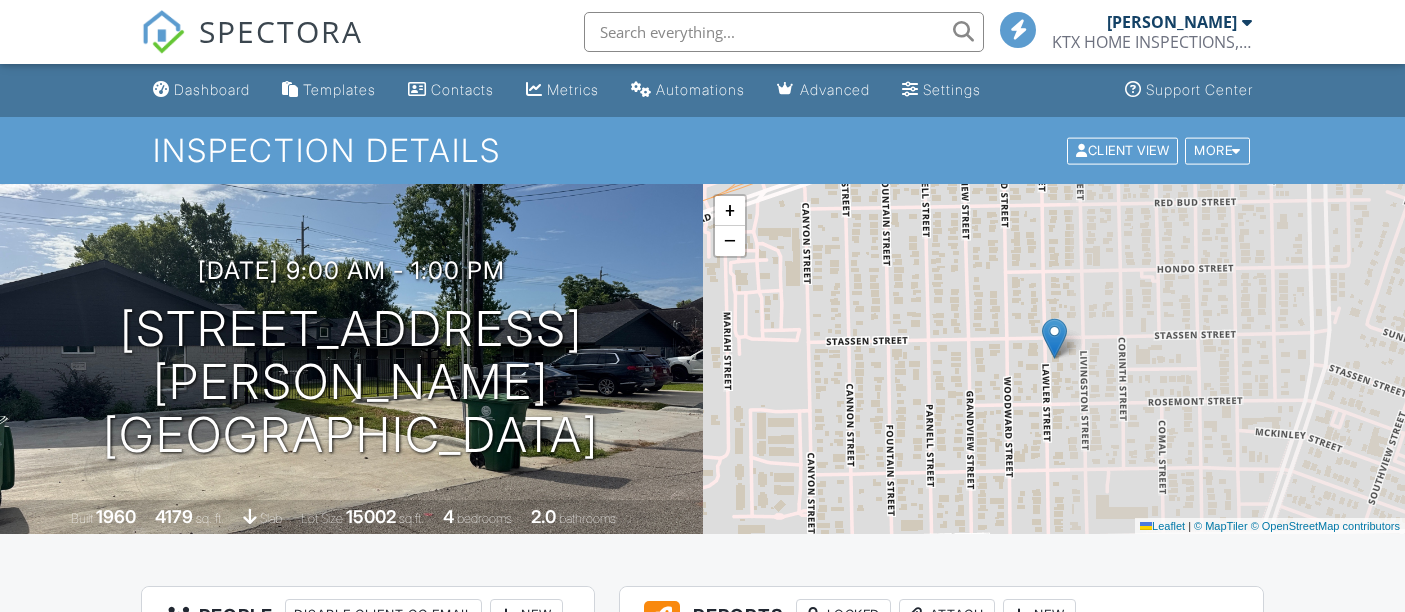 click on "Client
[PERSON_NAME]
[PHONE_NUMBER]
[EMAIL_ADDRESS][PERSON_NAME][DOMAIN_NAME]" at bounding box center [427, 820] 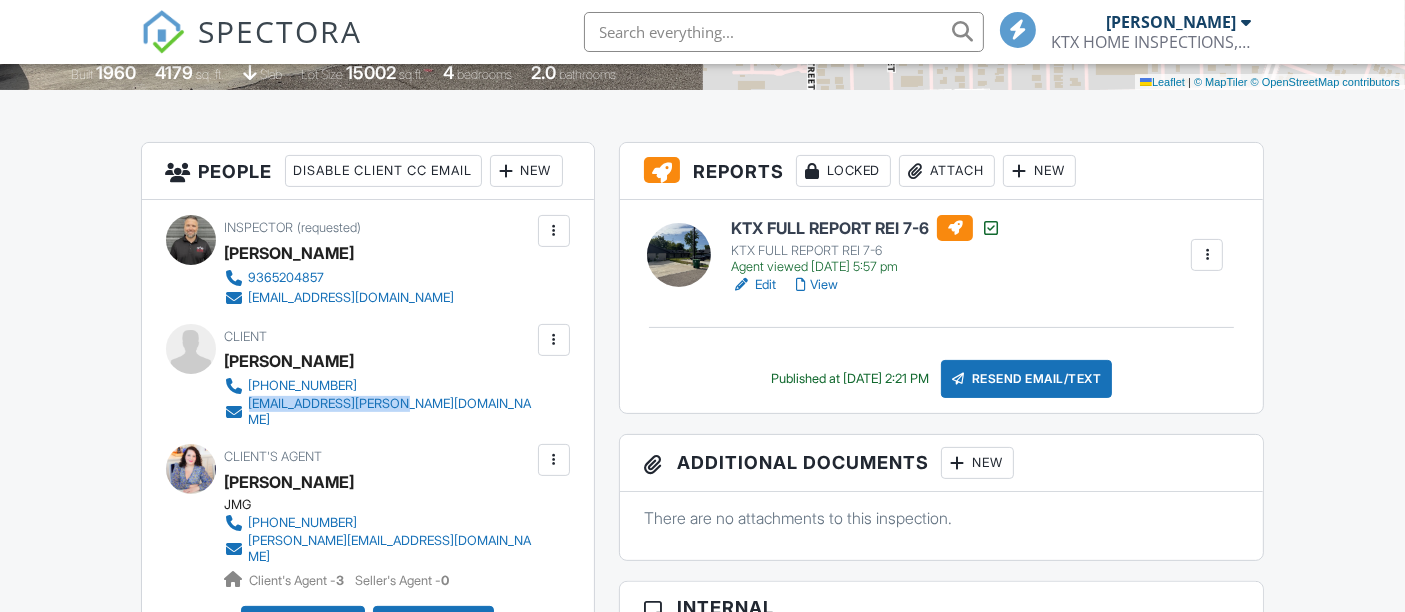 scroll, scrollTop: 444, scrollLeft: 0, axis: vertical 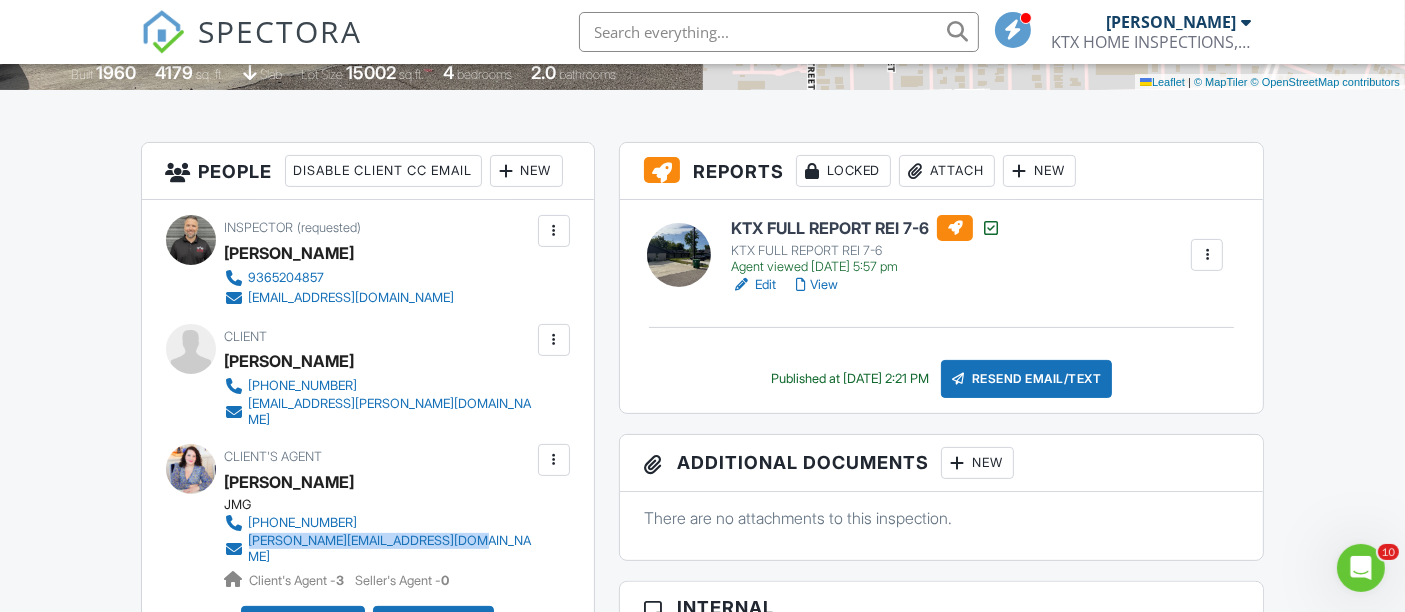 drag, startPoint x: 500, startPoint y: 567, endPoint x: 250, endPoint y: 571, distance: 250.032 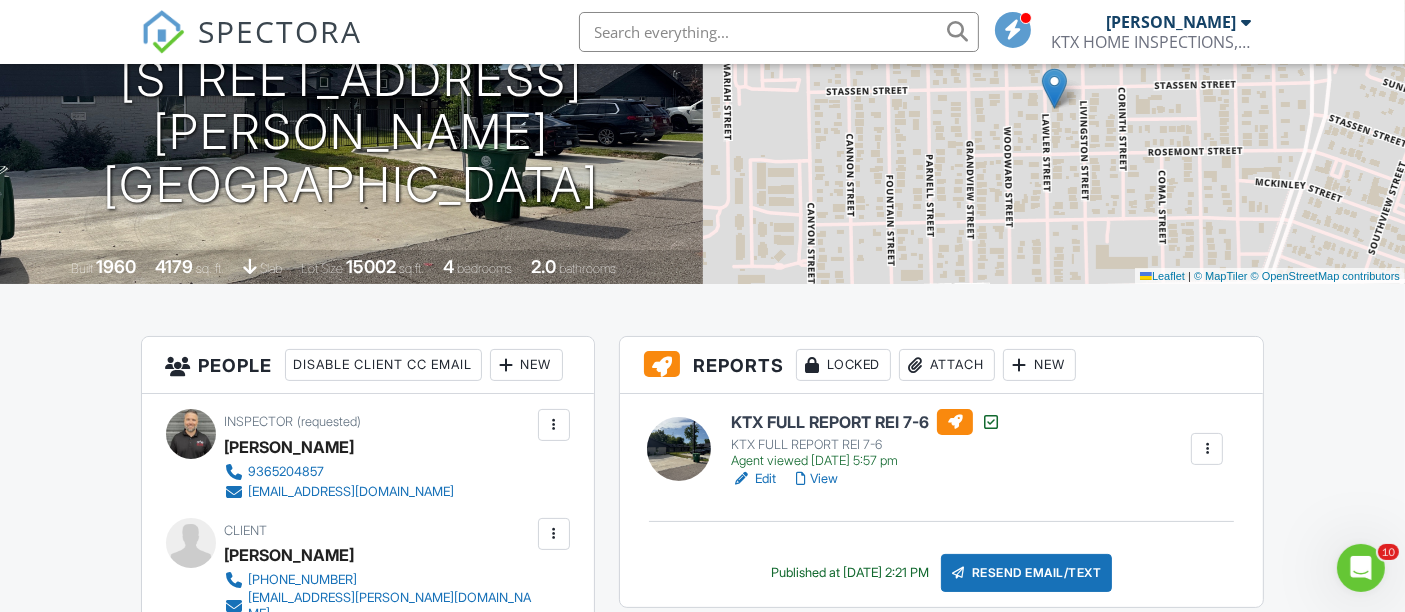 scroll, scrollTop: 0, scrollLeft: 0, axis: both 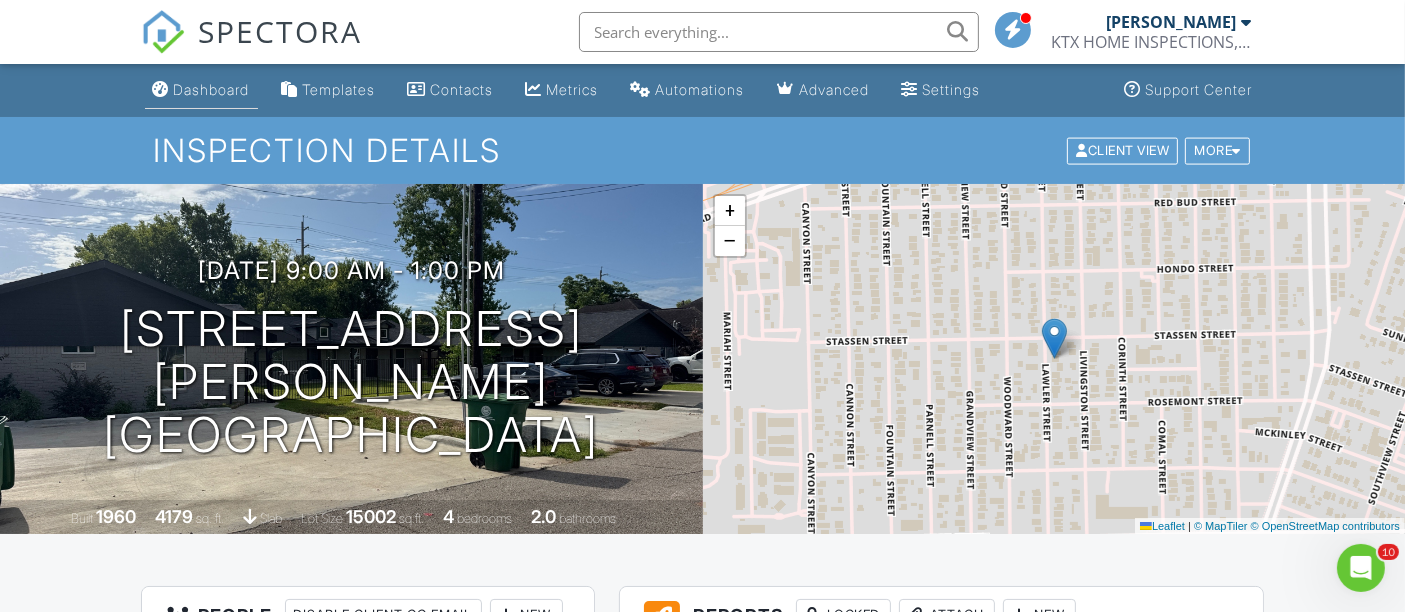 click on "Dashboard" at bounding box center (212, 89) 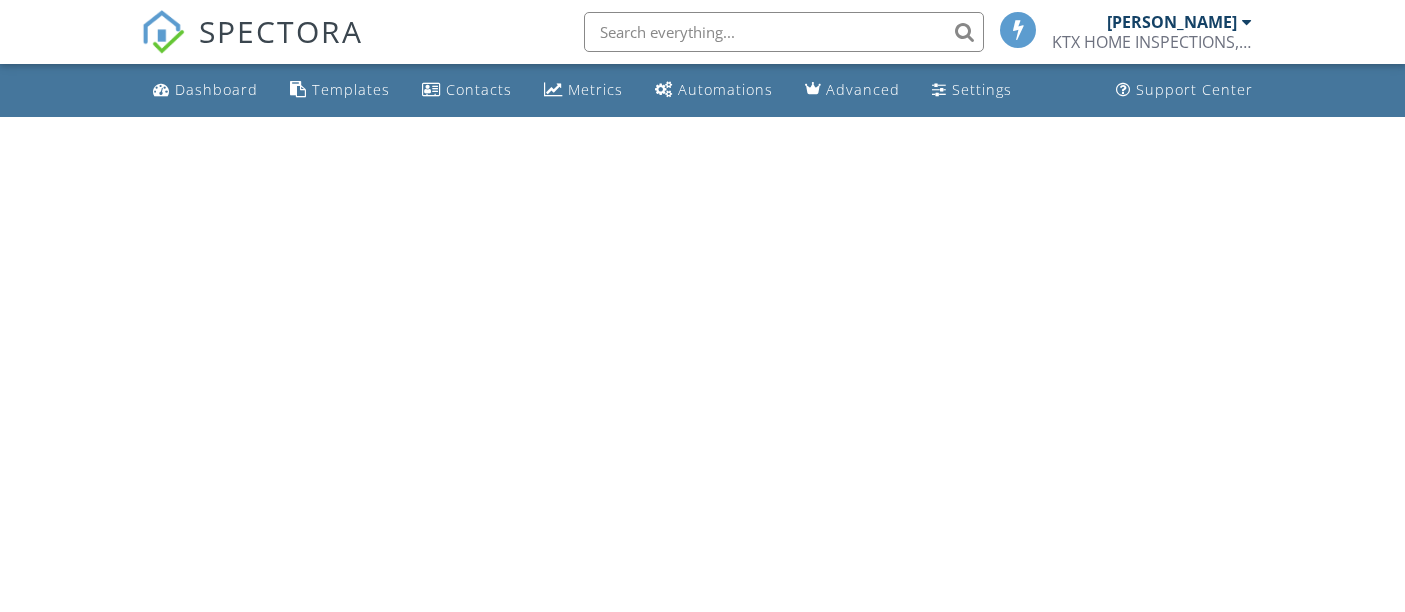 scroll, scrollTop: 0, scrollLeft: 0, axis: both 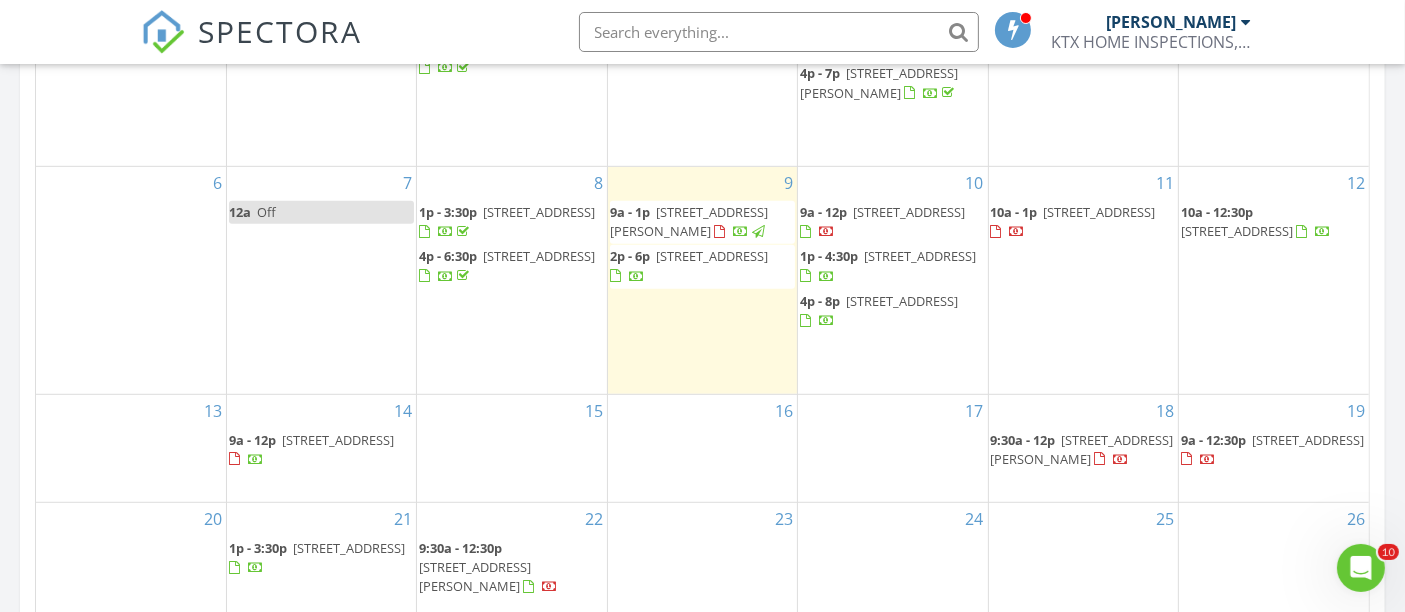 click on "5808 Village Green Dr., Katy 77493" at bounding box center [712, 256] 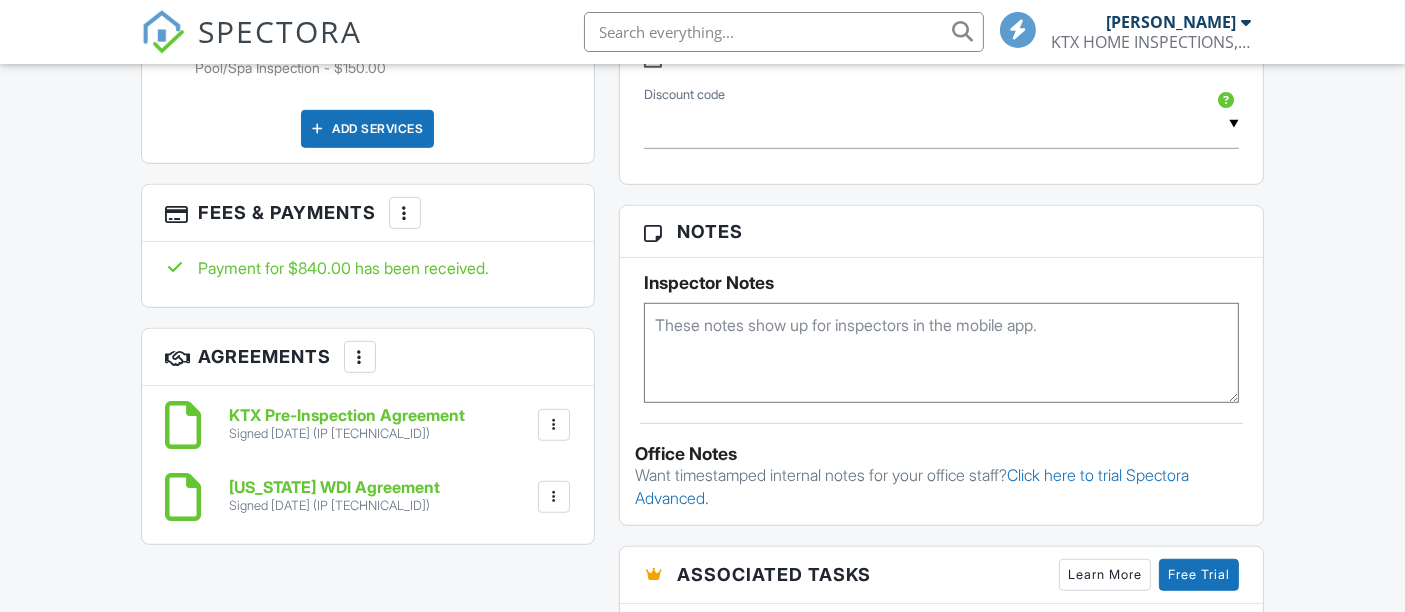 scroll, scrollTop: 444, scrollLeft: 0, axis: vertical 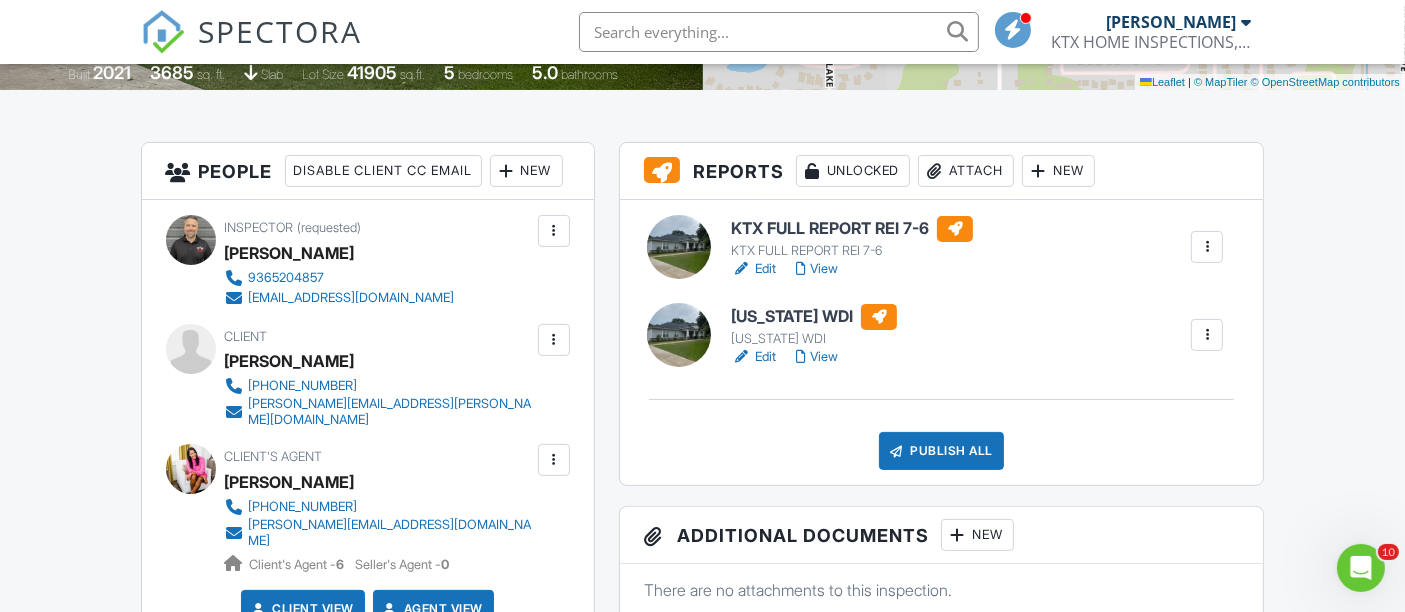click on "Edit" at bounding box center [753, 357] 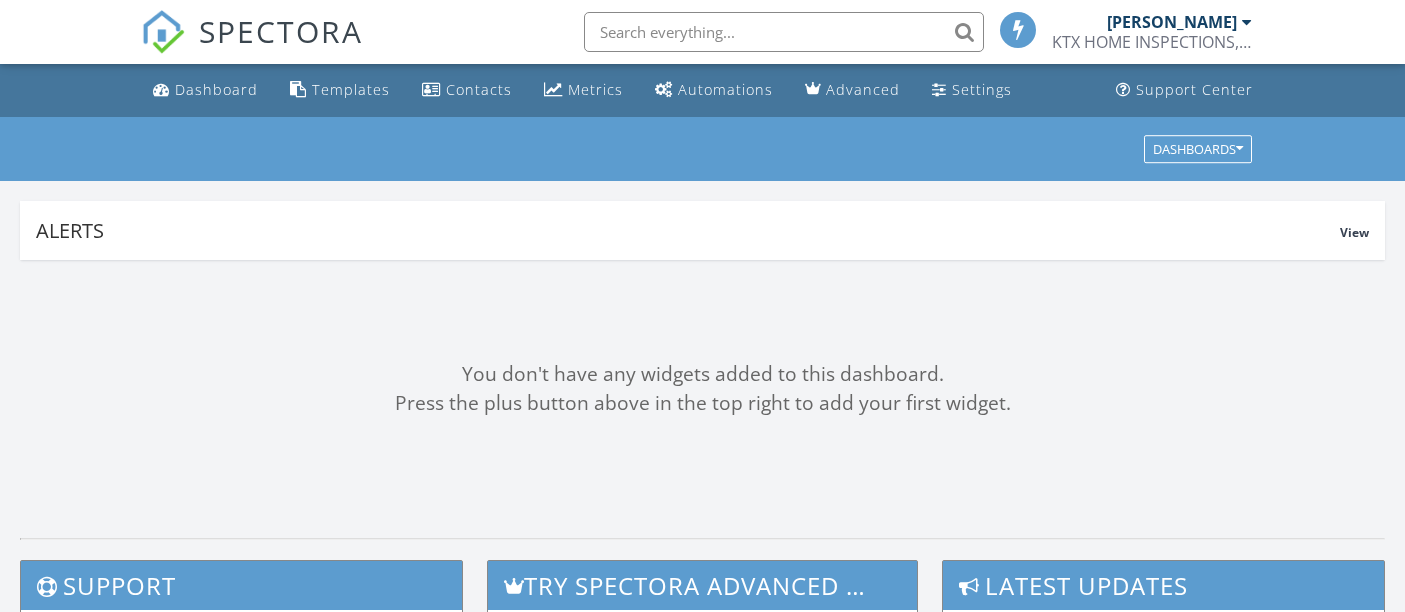scroll, scrollTop: 0, scrollLeft: 0, axis: both 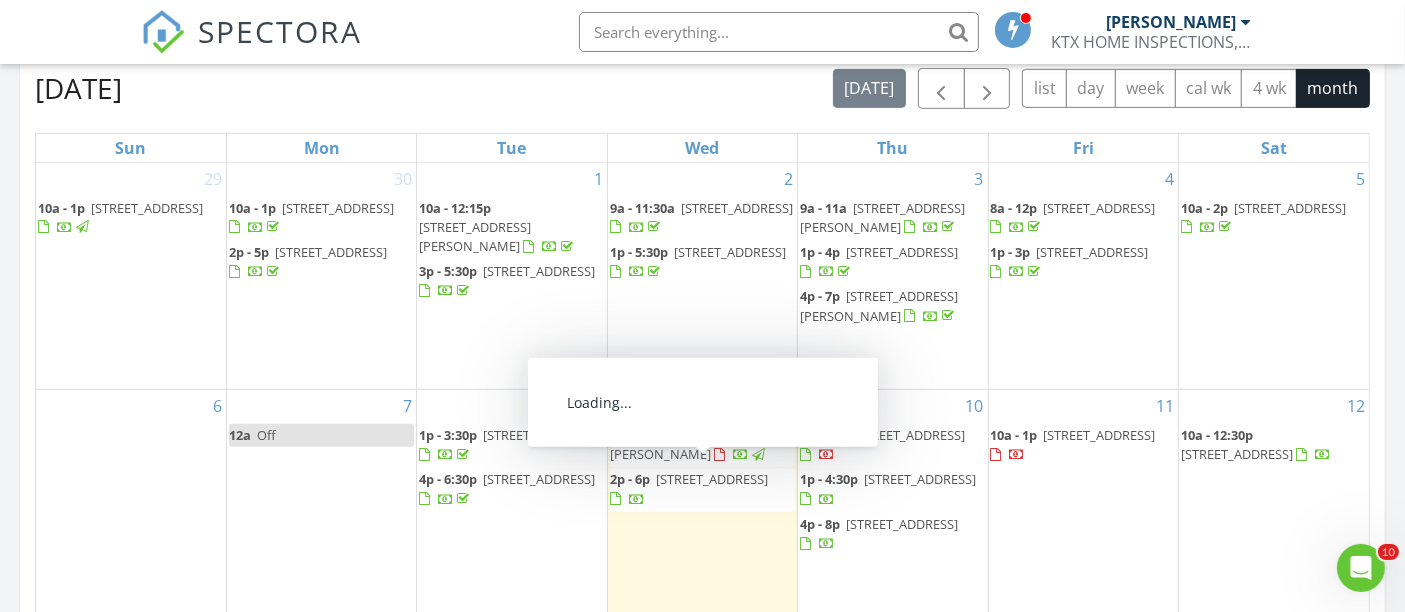 click on "5808 Village Green Dr., Katy 77493" at bounding box center (712, 479) 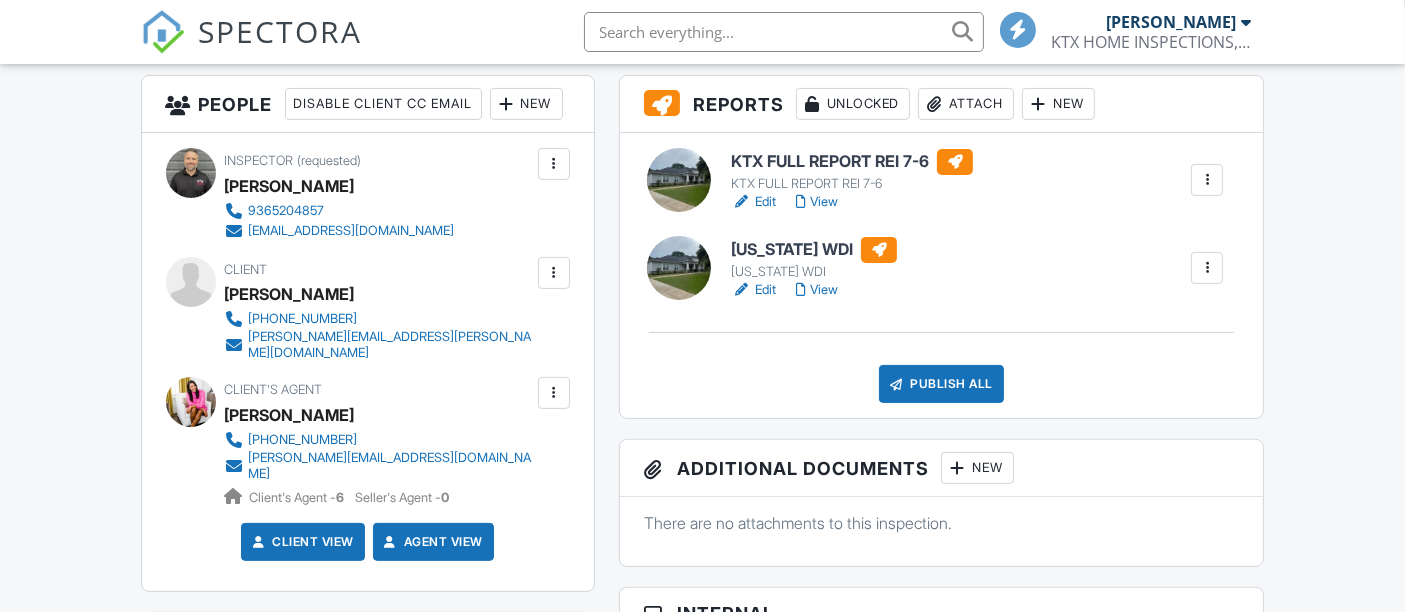scroll, scrollTop: 444, scrollLeft: 0, axis: vertical 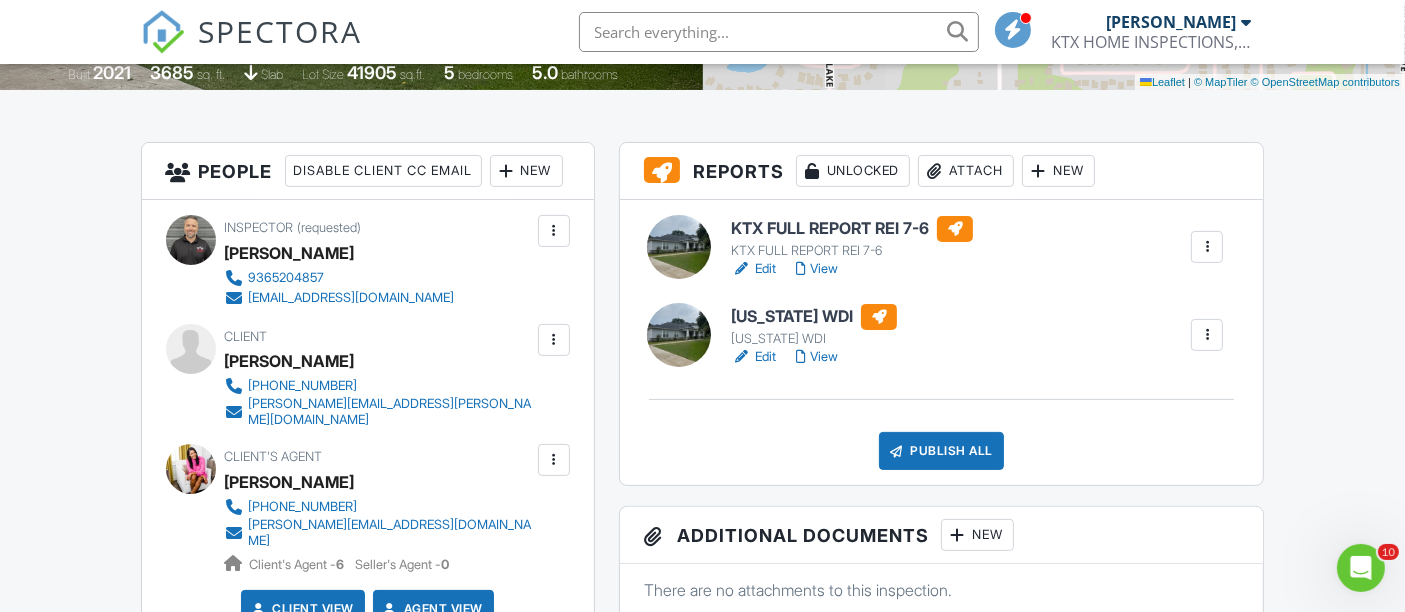 click on "View" at bounding box center [817, 357] 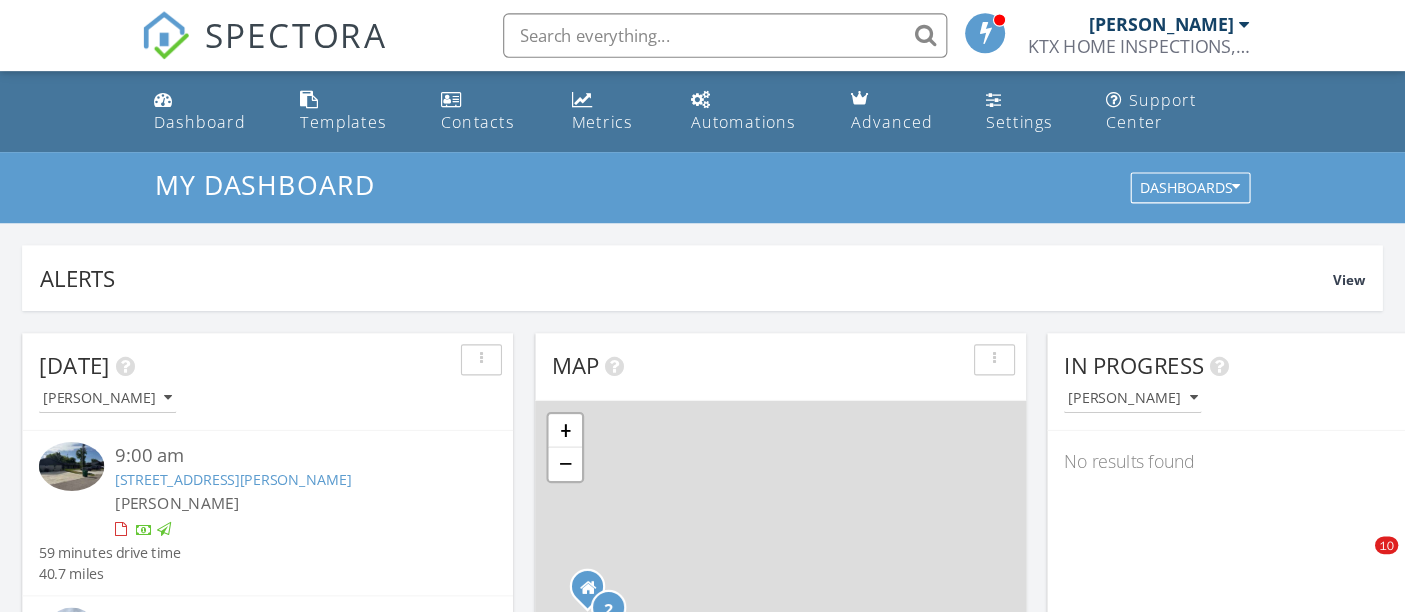 scroll, scrollTop: 0, scrollLeft: 0, axis: both 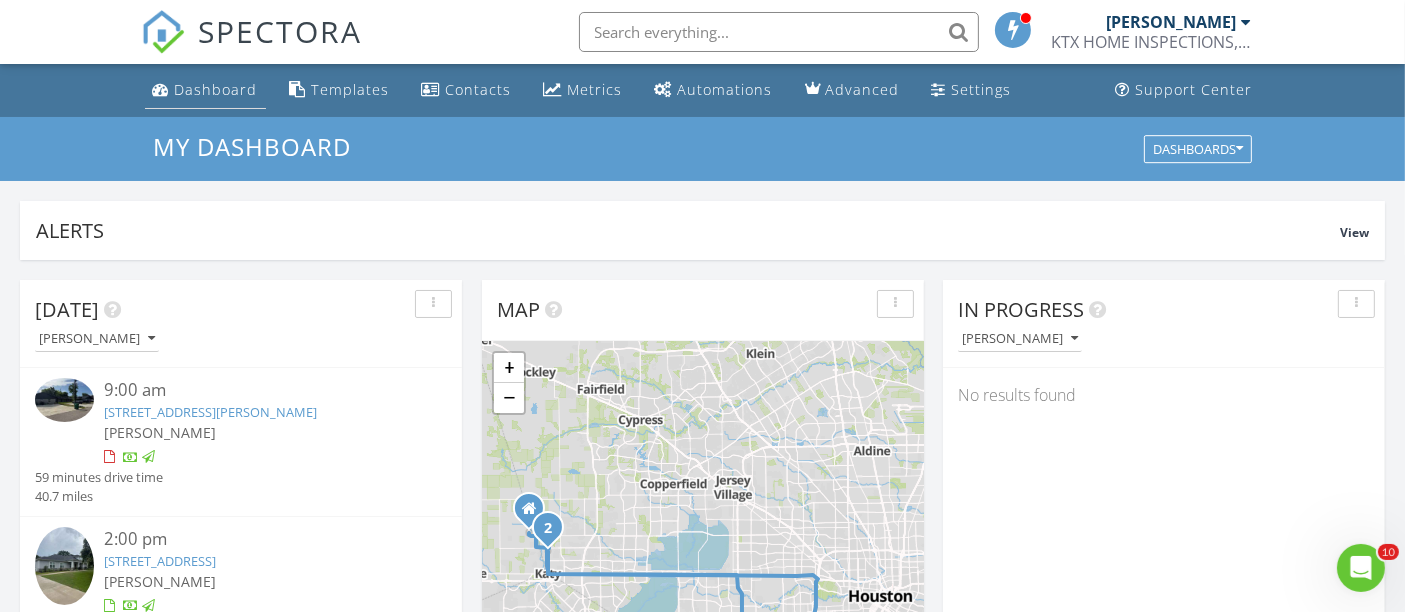 click on "Dashboard" at bounding box center [216, 89] 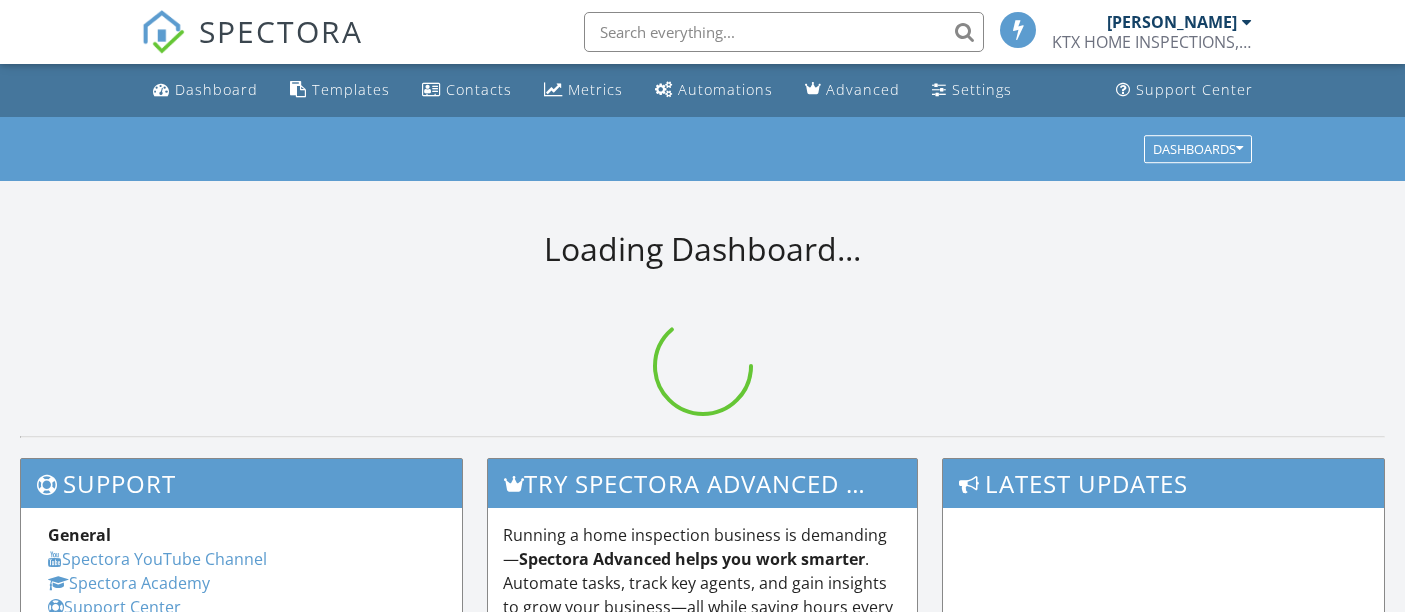 scroll, scrollTop: 0, scrollLeft: 0, axis: both 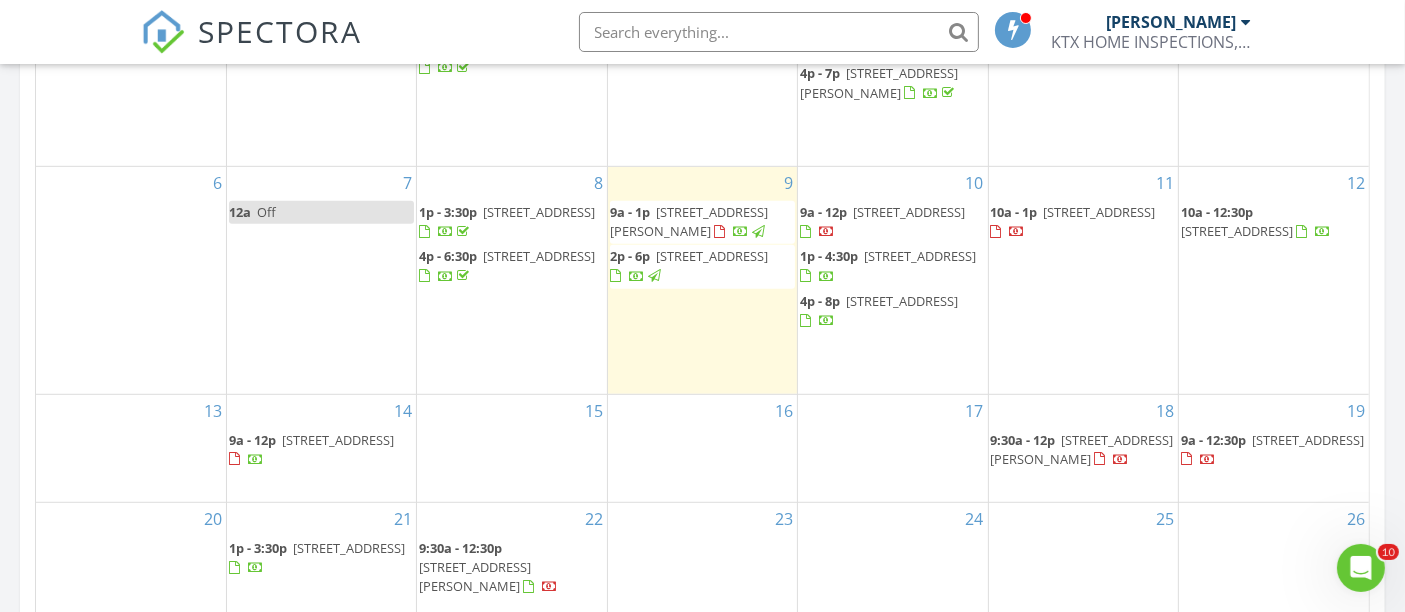click on "10a - 12:30p
26802 Red Sunset Maple Ln, Katy 77493" at bounding box center [1274, 222] 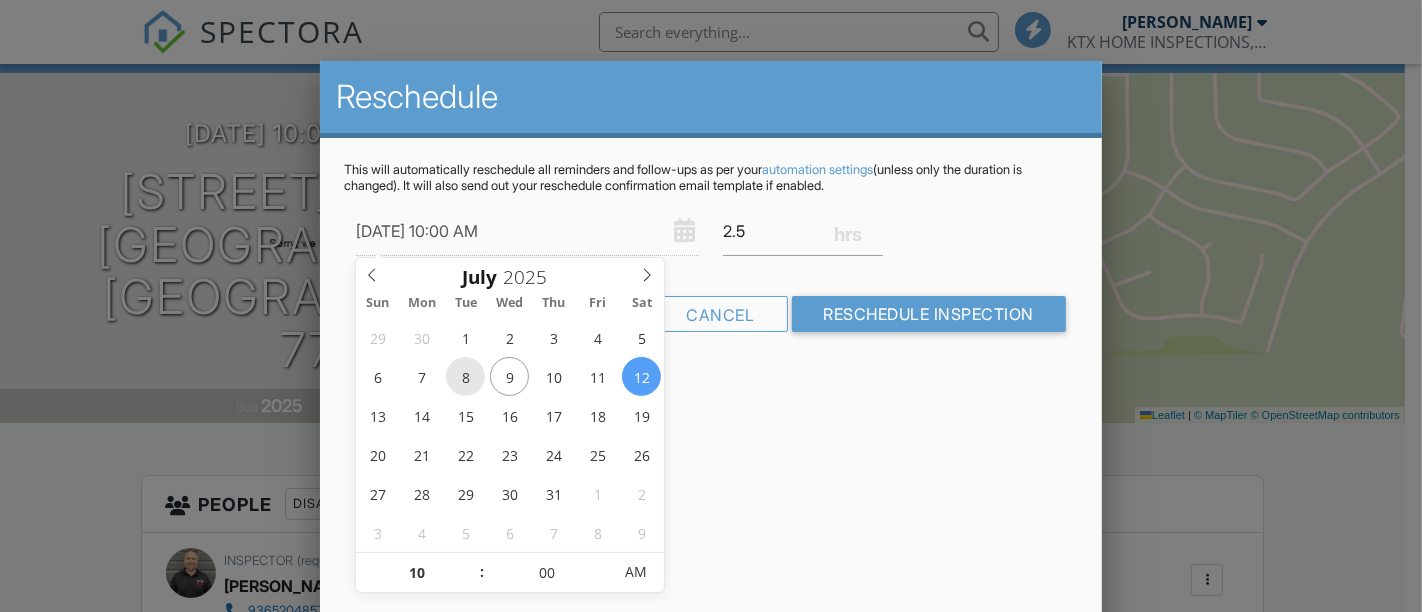 scroll, scrollTop: 111, scrollLeft: 0, axis: vertical 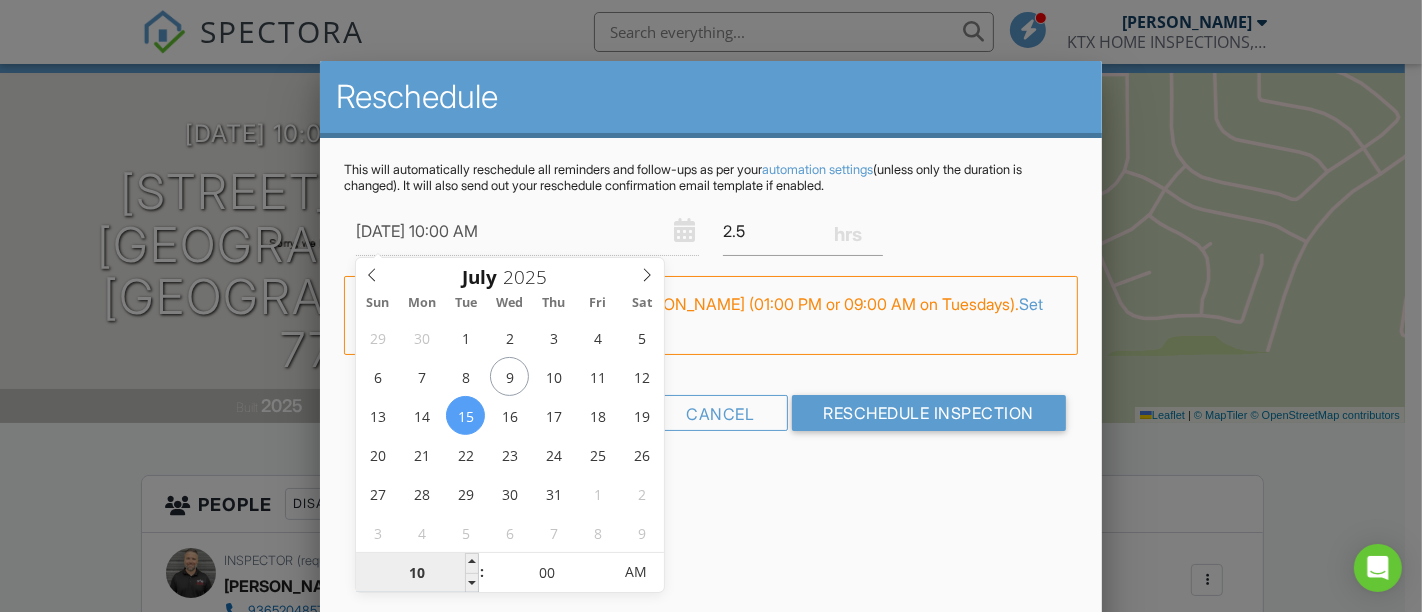 click on "10" at bounding box center (417, 573) 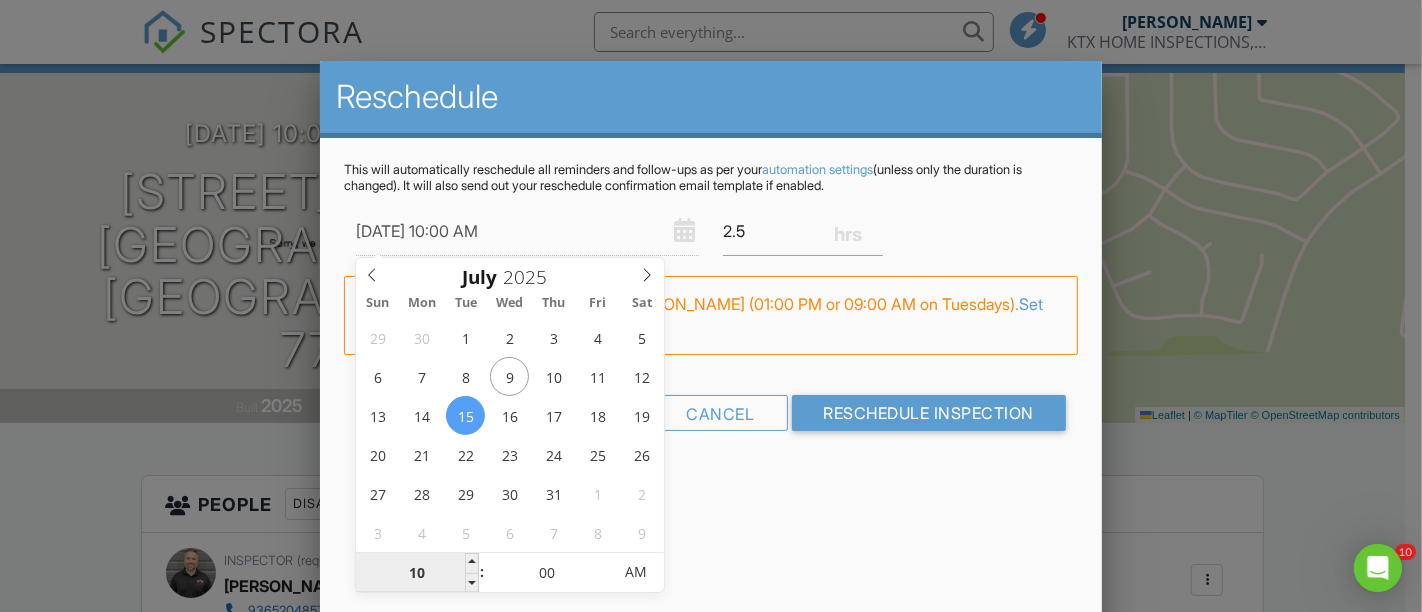 scroll, scrollTop: 0, scrollLeft: 0, axis: both 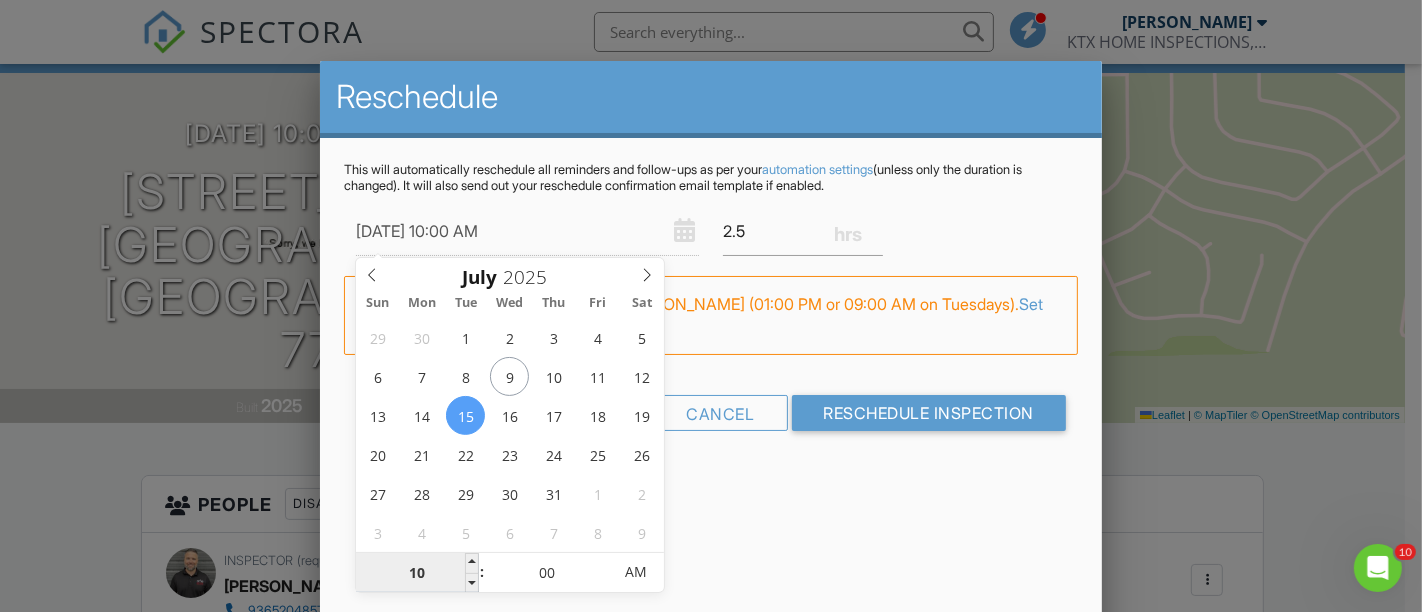 type on "07/15/2025 9:00 AM" 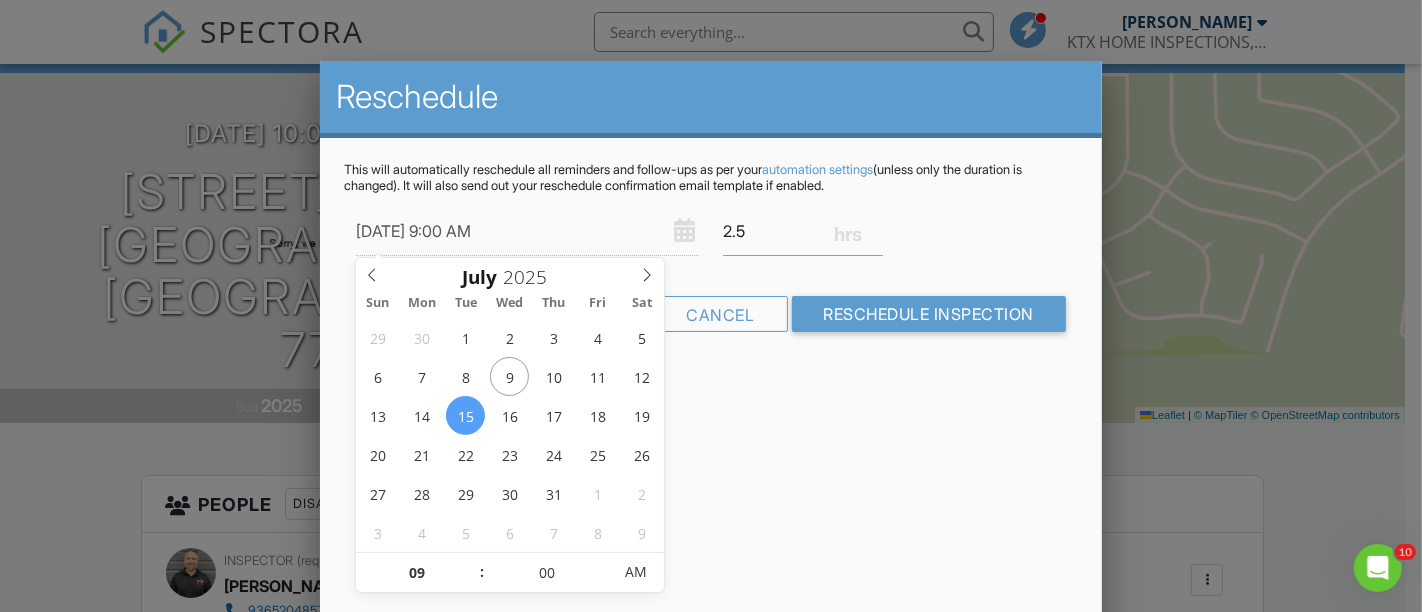click on "Reschedule
This will automatically reschedule all reminders and follow-ups as per your  automation settings  (unless only the duration is changed). It will also send out your reschedule confirmation email template if enabled.
07/15/2025 9:00 AM
2.5
Warning: this date/time is in the past.
FYI: This is not a regular time slot for JOHN REESE (01:00 PM or 09:00 AM on Tuesdays).  Set up availability here.
Cancel
Reschedule Inspection" at bounding box center (711, 411) 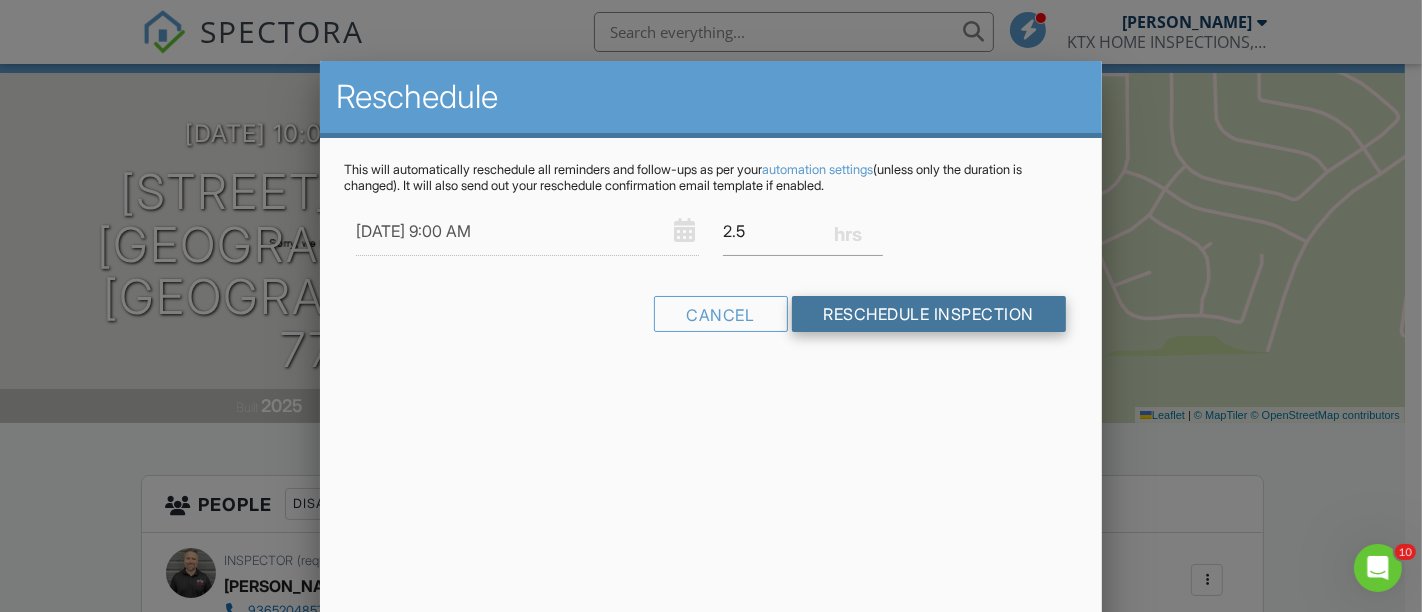 click on "Reschedule Inspection" at bounding box center [929, 314] 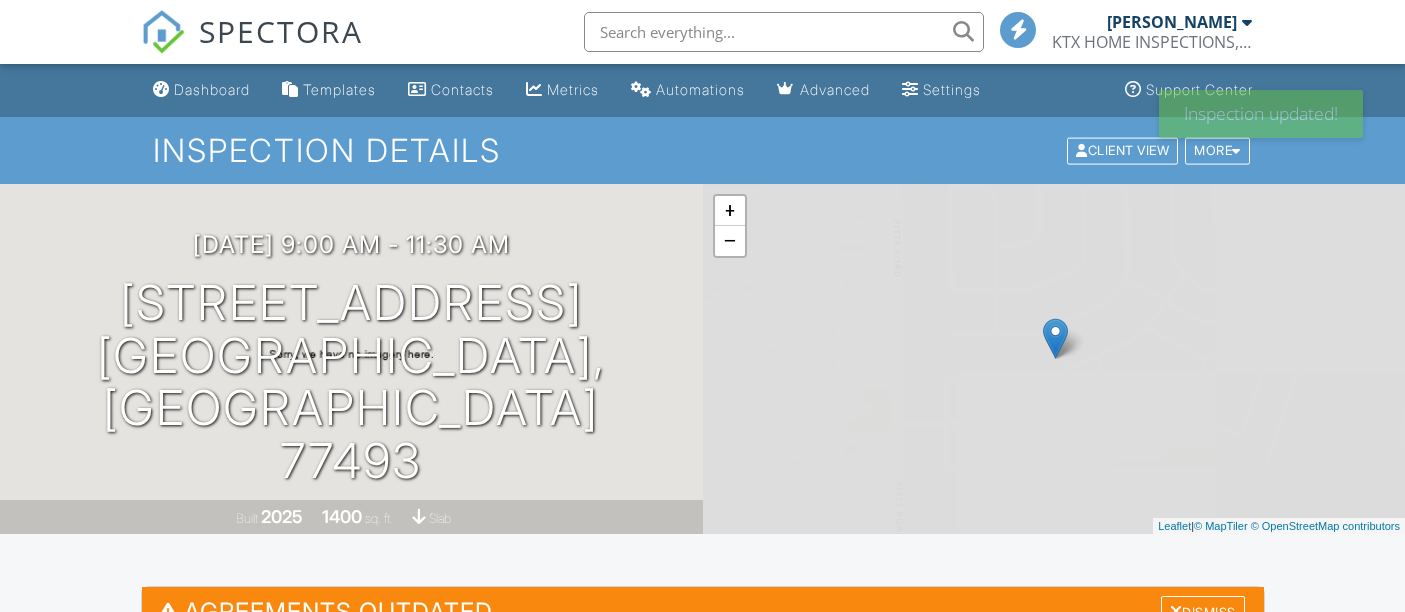 scroll, scrollTop: 0, scrollLeft: 0, axis: both 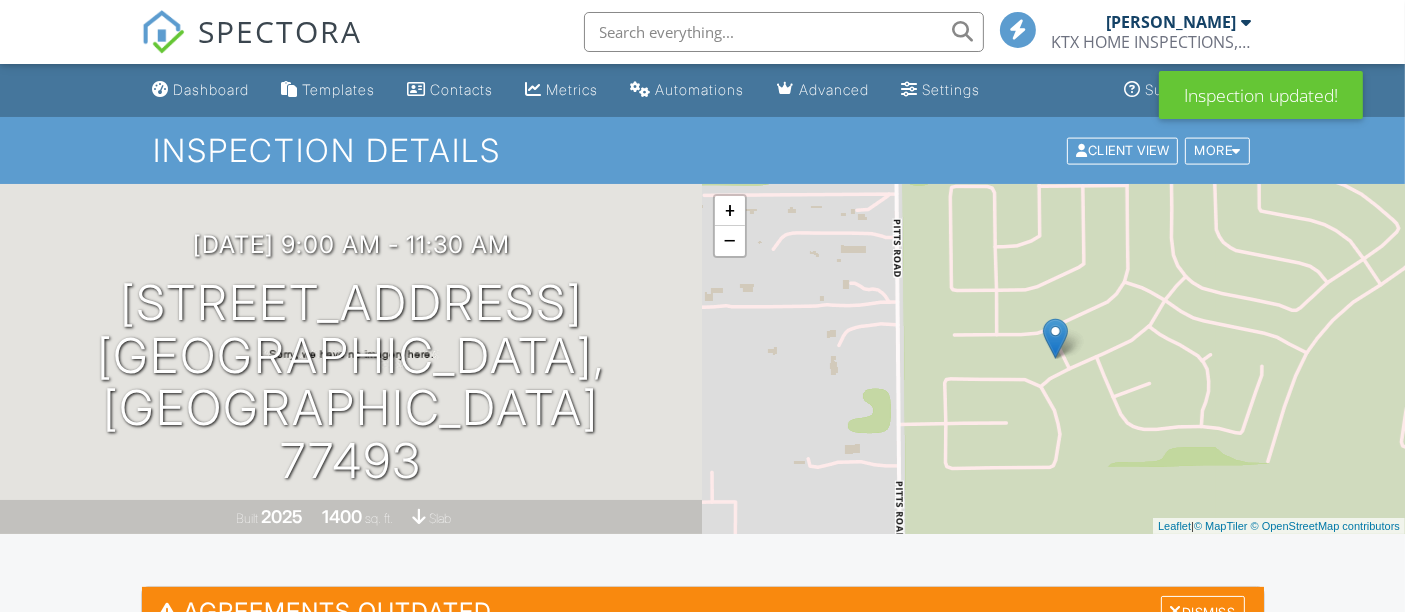 click on "Dashboard
Templates
Contacts
Metrics
Automations
Advanced
Settings
Support Center
Inspection Details
Client View
More
Property Details
Reschedule
Reorder / Copy
Share
Cancel
Delete
Print Order
Convert to V9
View Change Log
07/15/2025  9:00 am
- 11:30 am
26802 Red Sunset Maple Ln
Katy, TX 77493
Built
2025
1400
sq. ft.
slab
+ − Leaflet  |  © MapTiler   © OpenStreetMap contributors
All emails and texts are disabled for this inspection!
All emails and texts have been disabled for this inspection. This may have happened due to someone manually disabling them or this inspection being unconfirmed when it was scheduled. To re-enable emails and texts for this inspection, click the button below." at bounding box center [702, 1632] 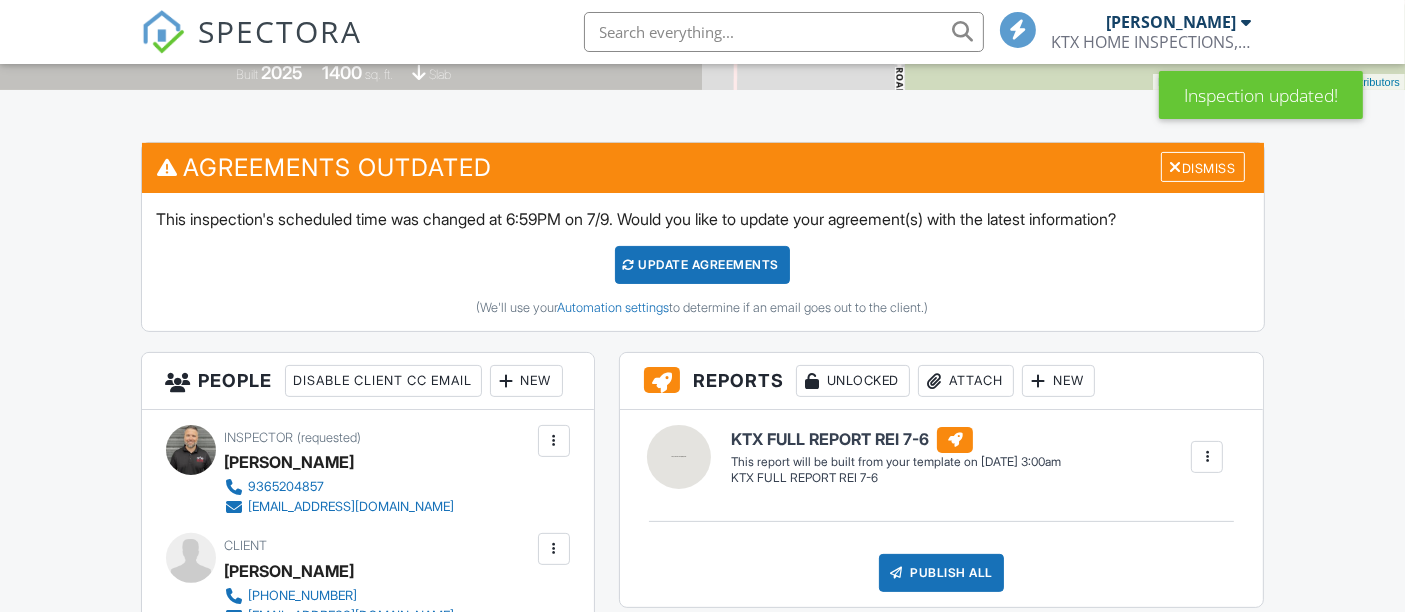 scroll, scrollTop: 0, scrollLeft: 0, axis: both 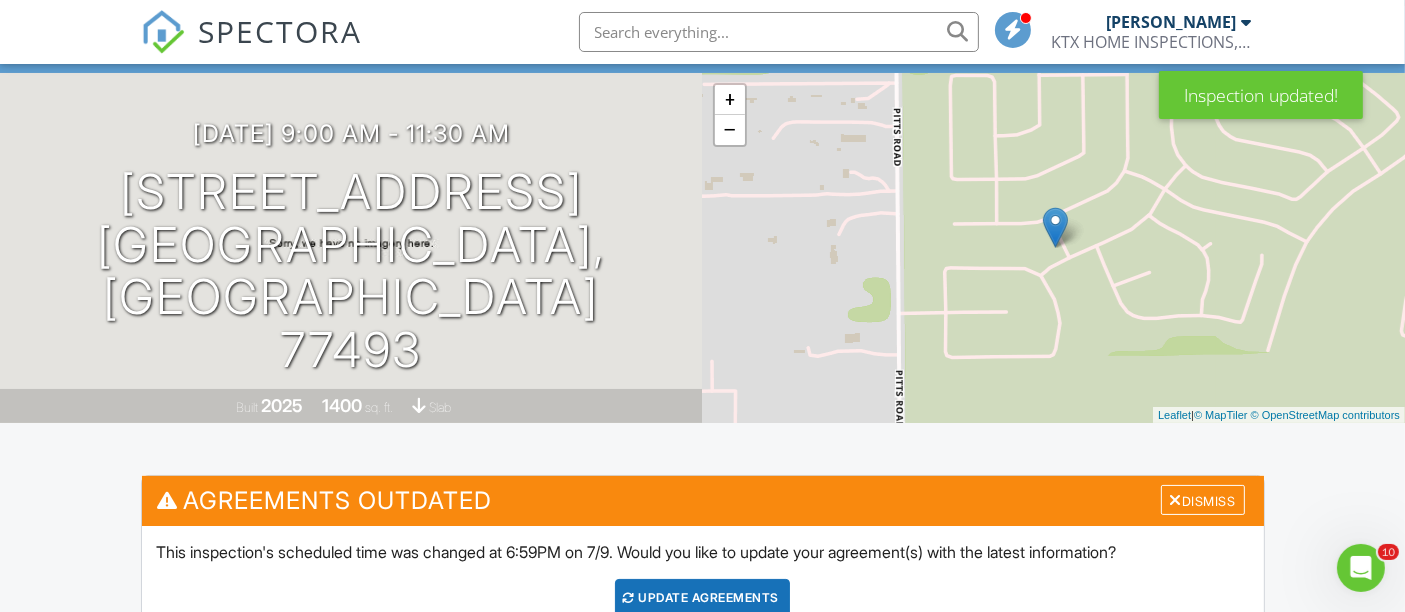 click on "Update Agreements" at bounding box center [702, 598] 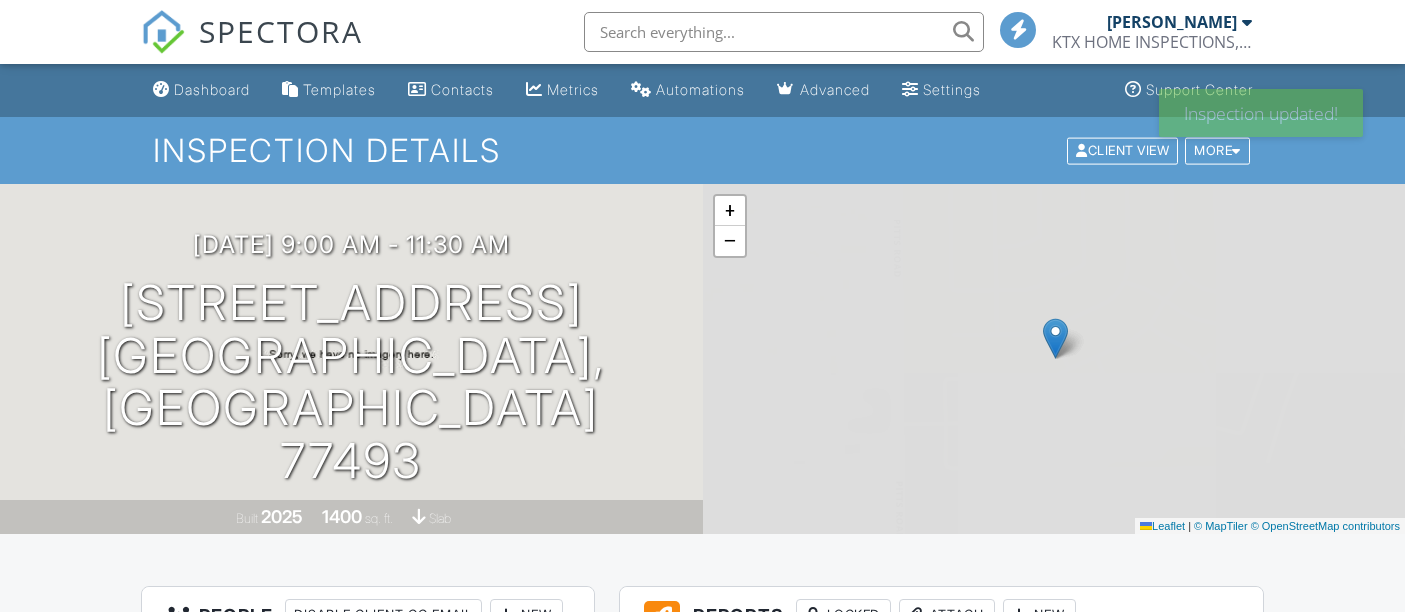 scroll, scrollTop: 0, scrollLeft: 0, axis: both 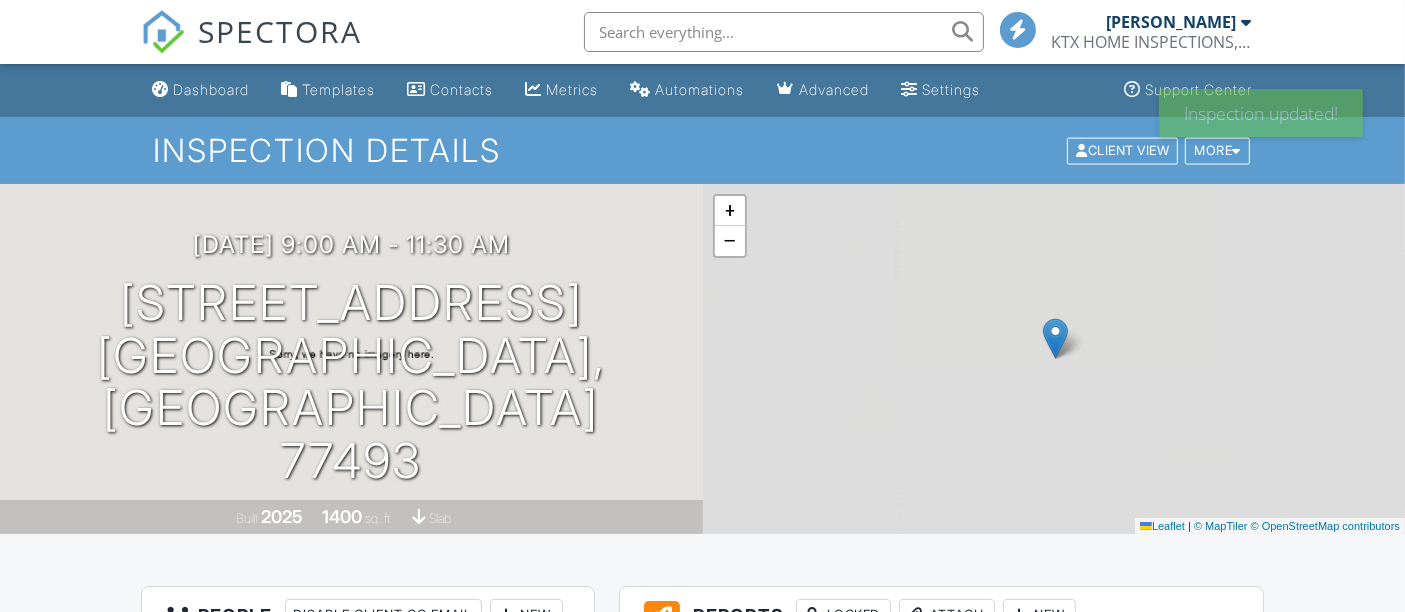 click on "Dashboard" at bounding box center (212, 89) 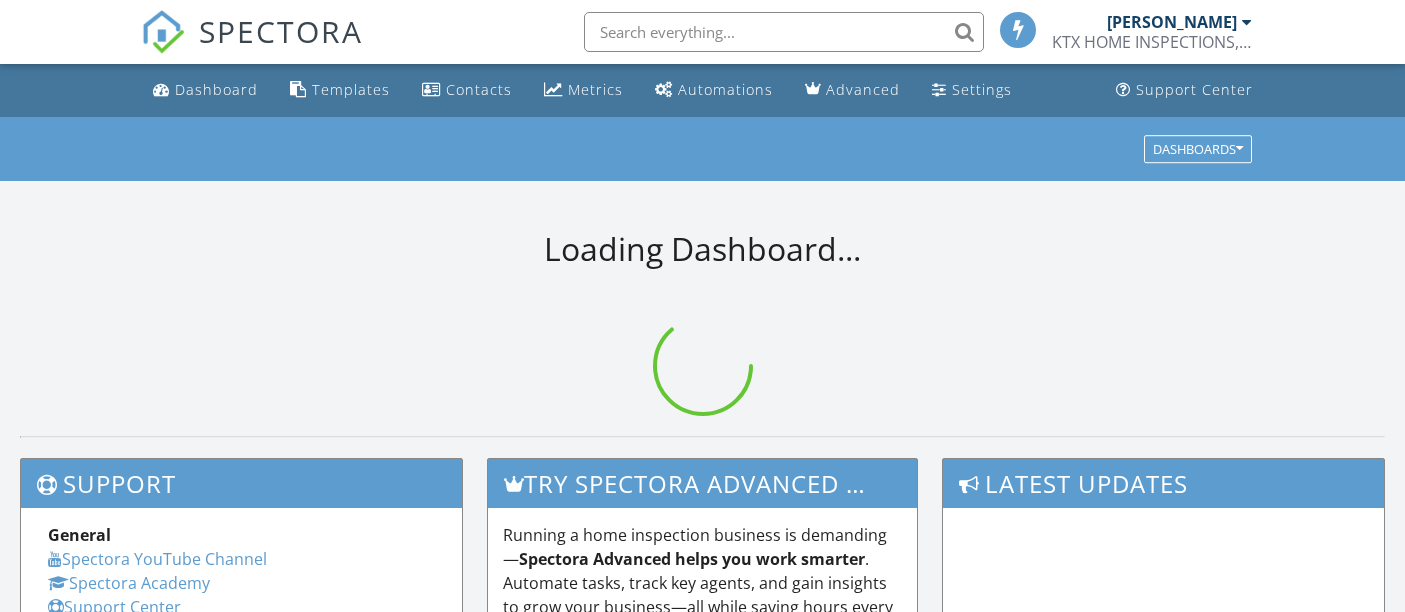 scroll, scrollTop: 0, scrollLeft: 0, axis: both 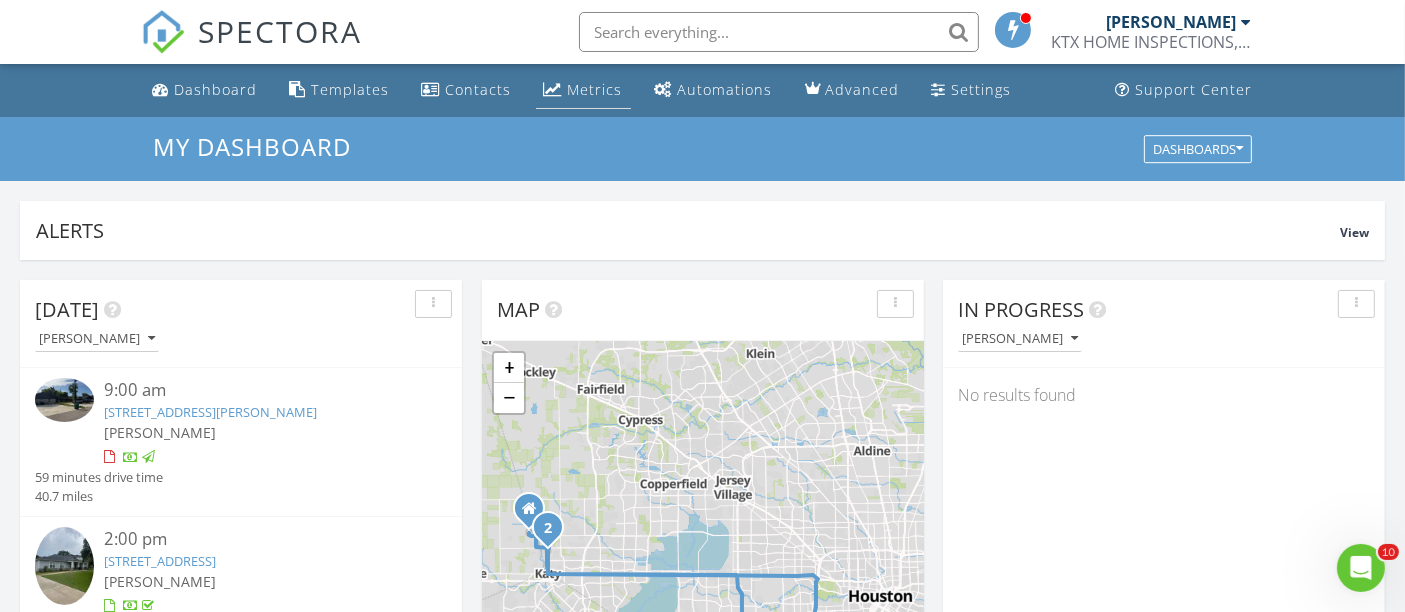 click on "Metrics" at bounding box center (595, 89) 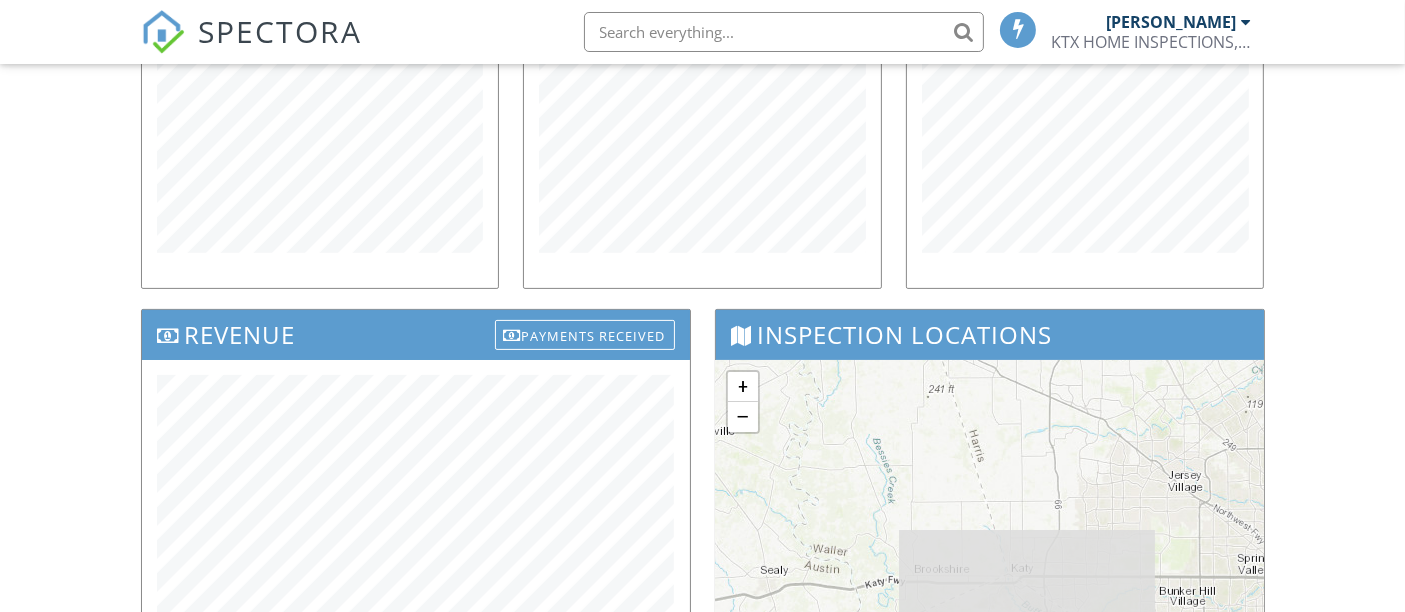 scroll, scrollTop: 444, scrollLeft: 0, axis: vertical 